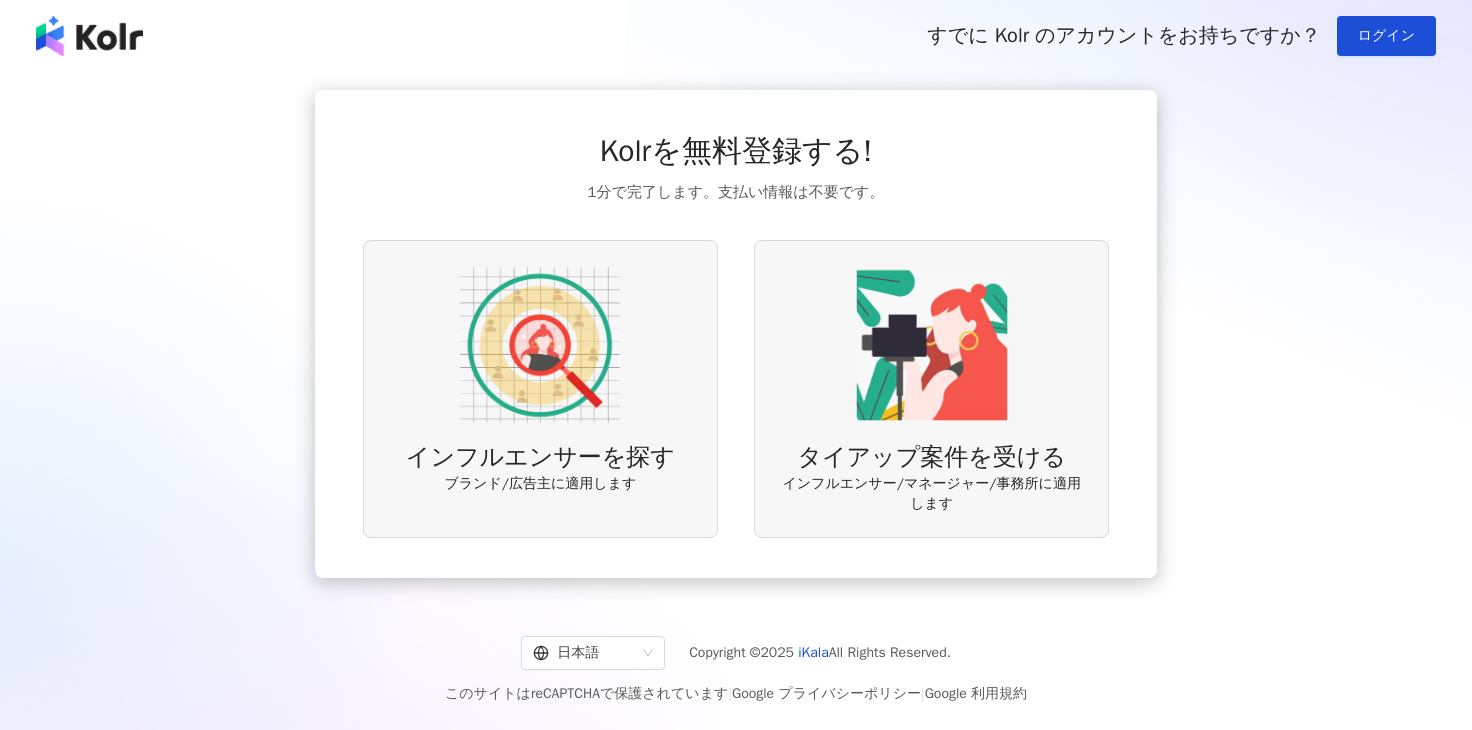 scroll, scrollTop: 0, scrollLeft: 0, axis: both 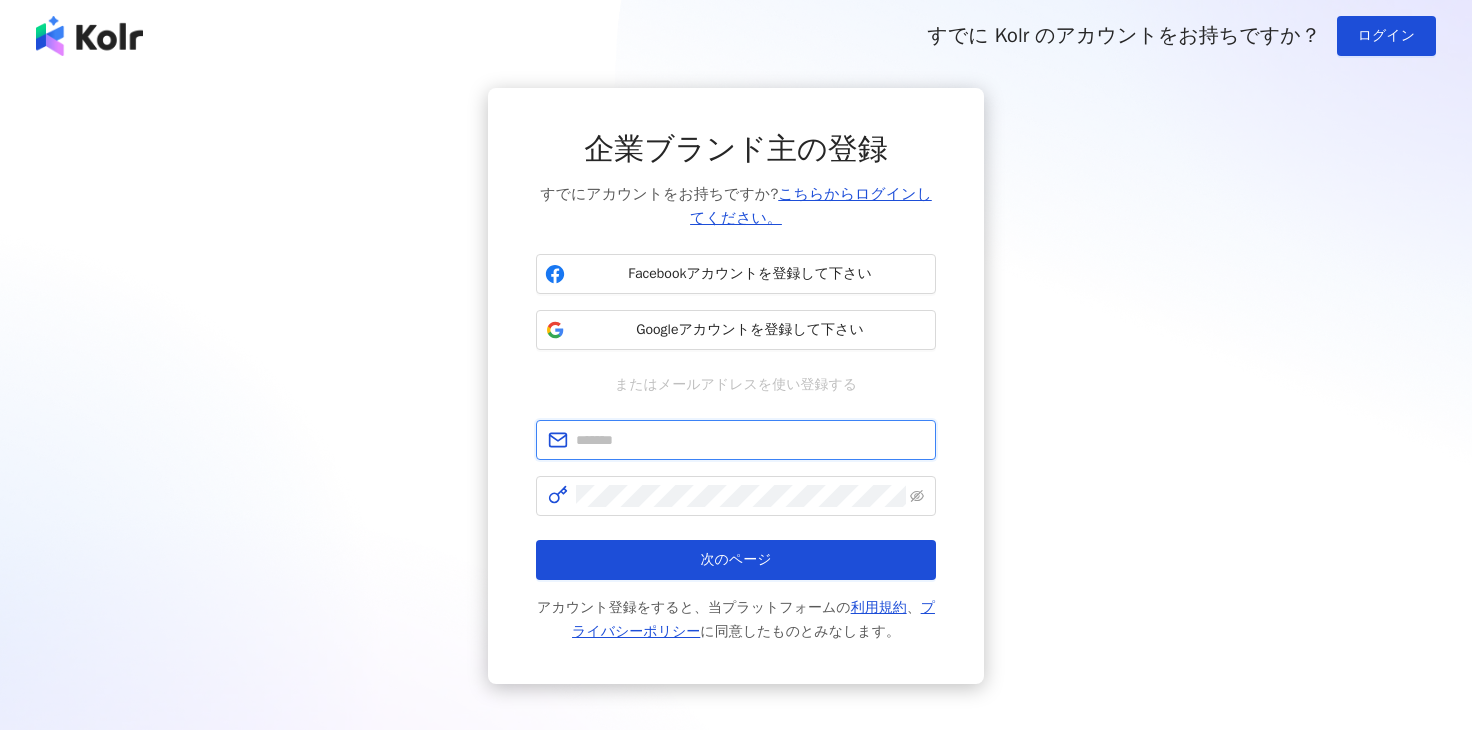 click at bounding box center [750, 440] 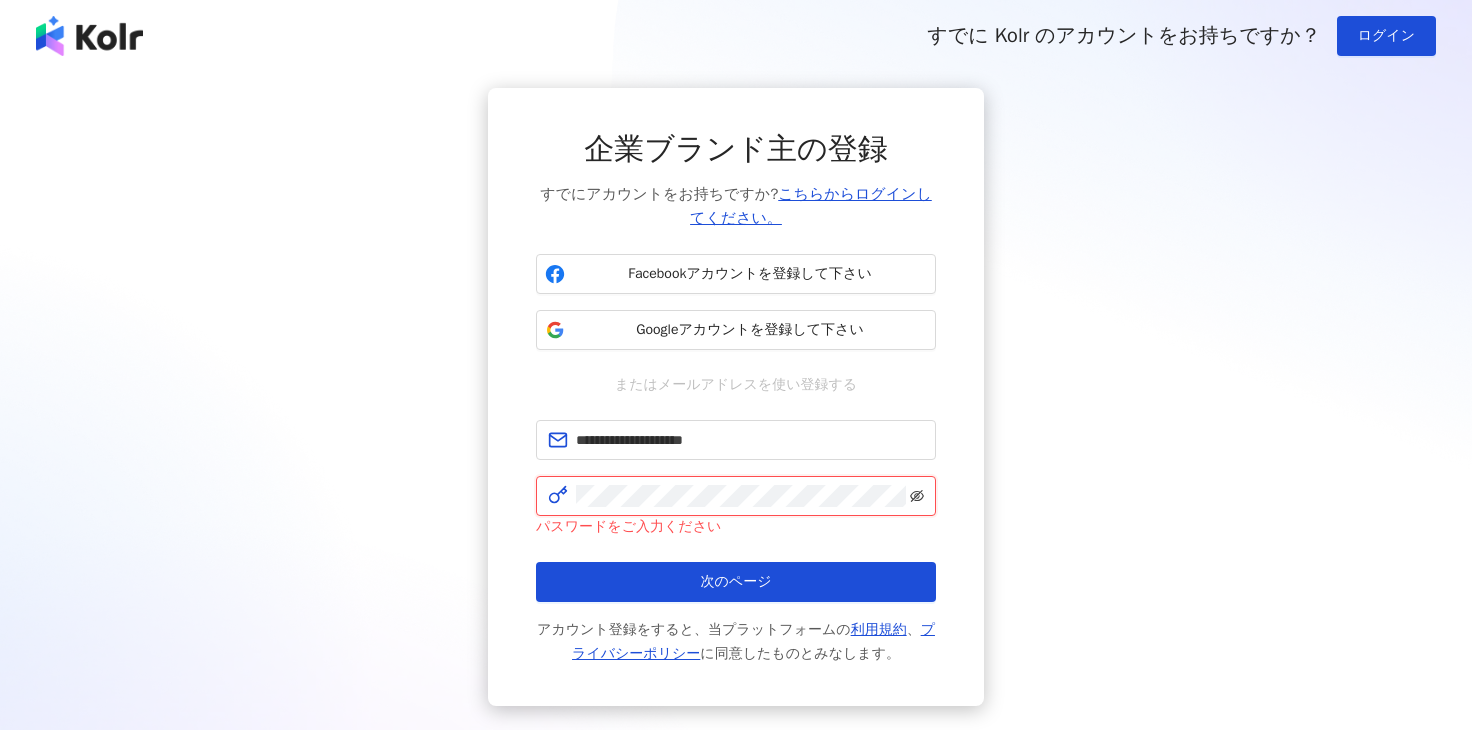 click 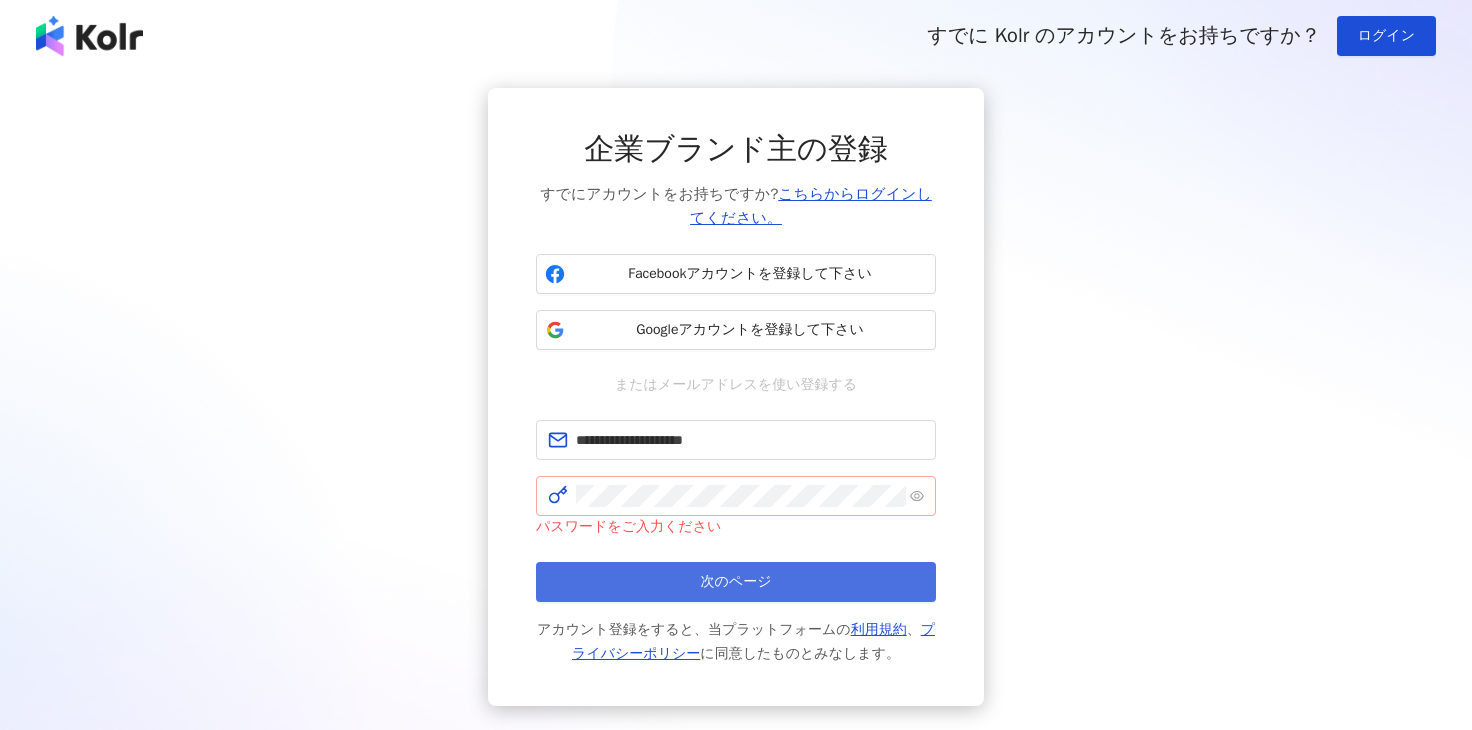 click on "次のページ" at bounding box center (736, 582) 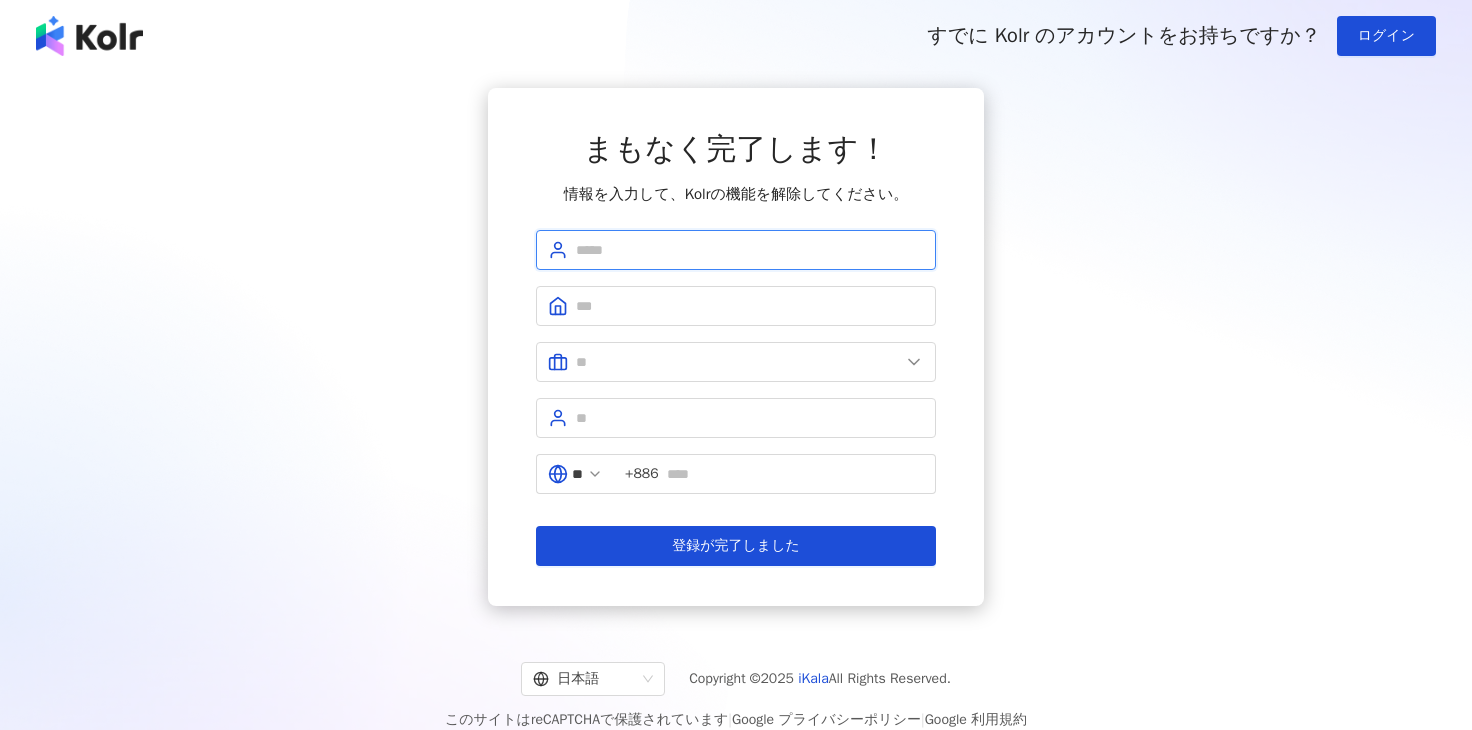 click at bounding box center (750, 250) 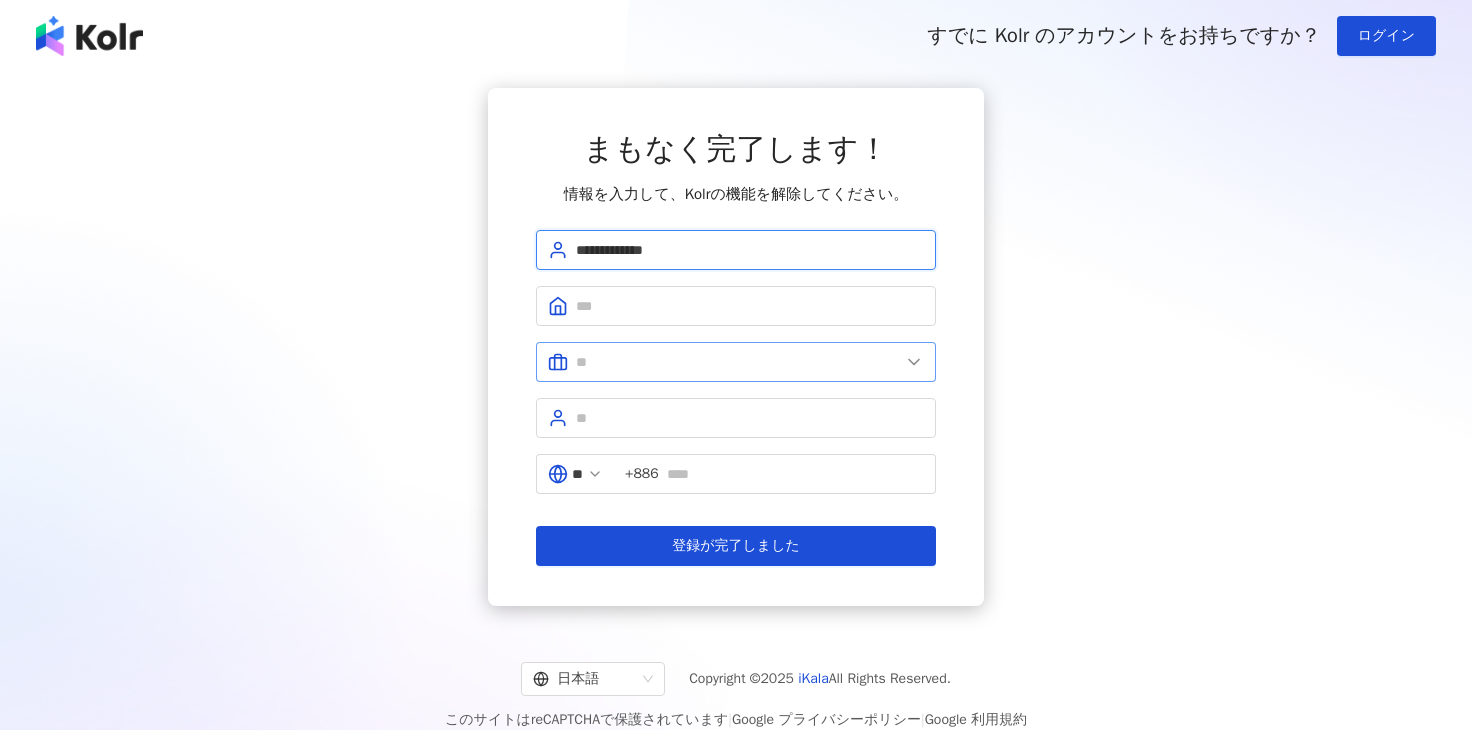 type on "**********" 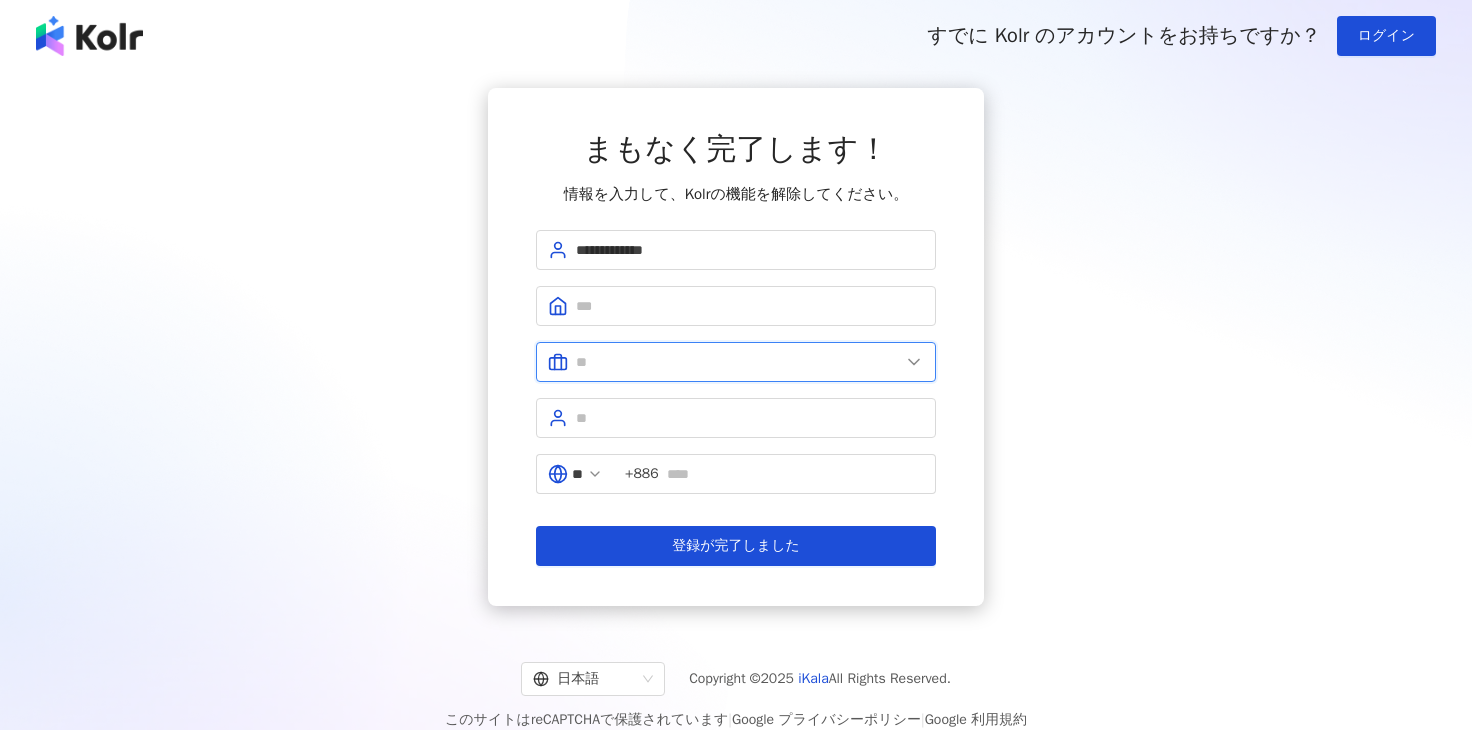 click at bounding box center (738, 362) 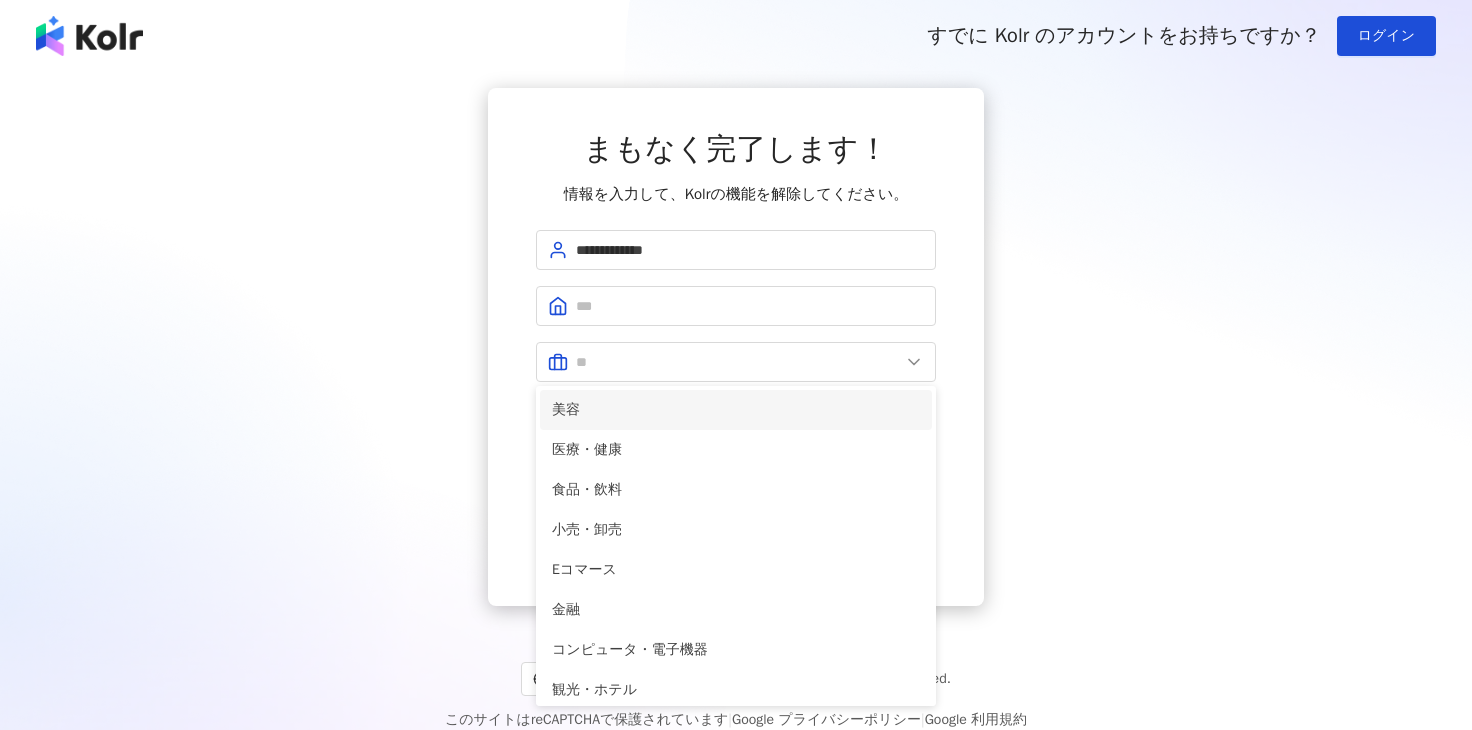 click on "美容" at bounding box center (736, 410) 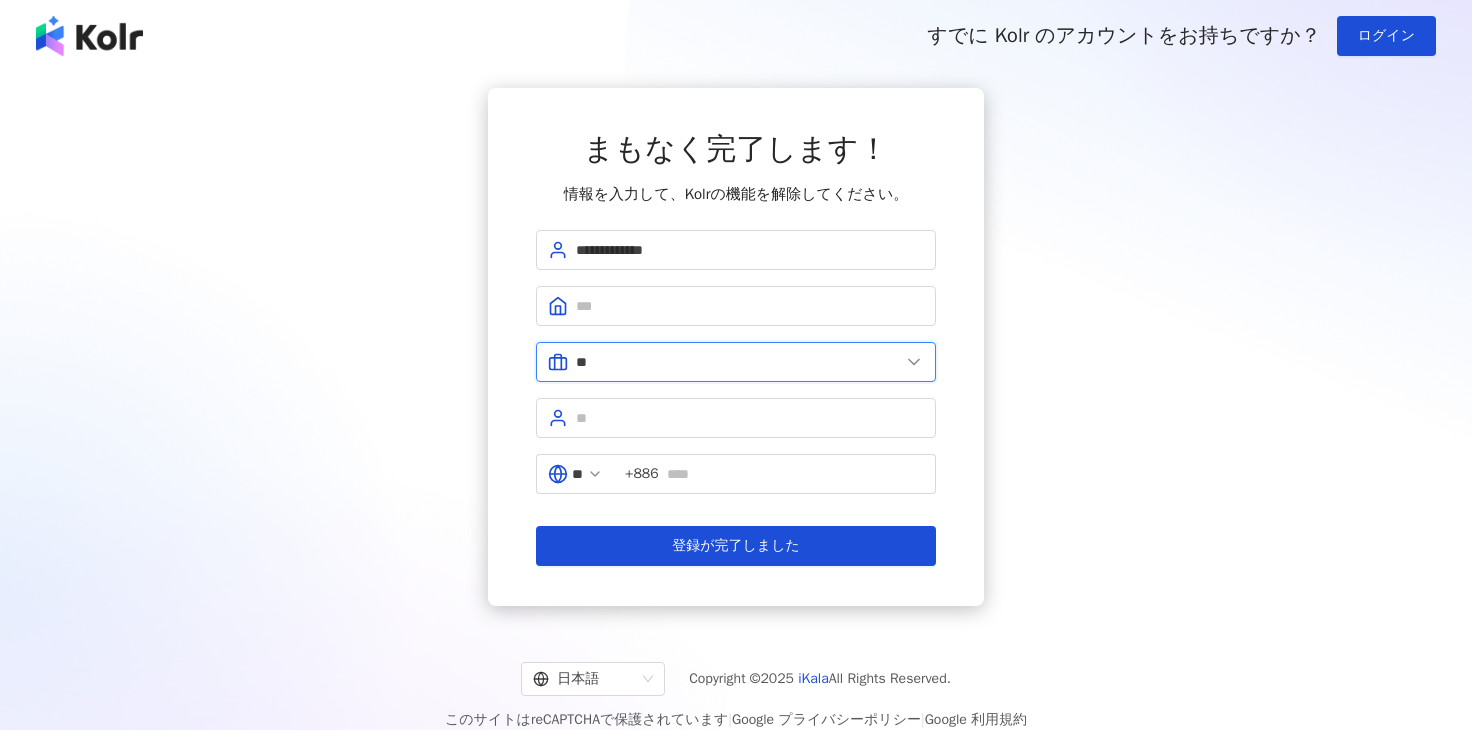 click on "**" at bounding box center (738, 362) 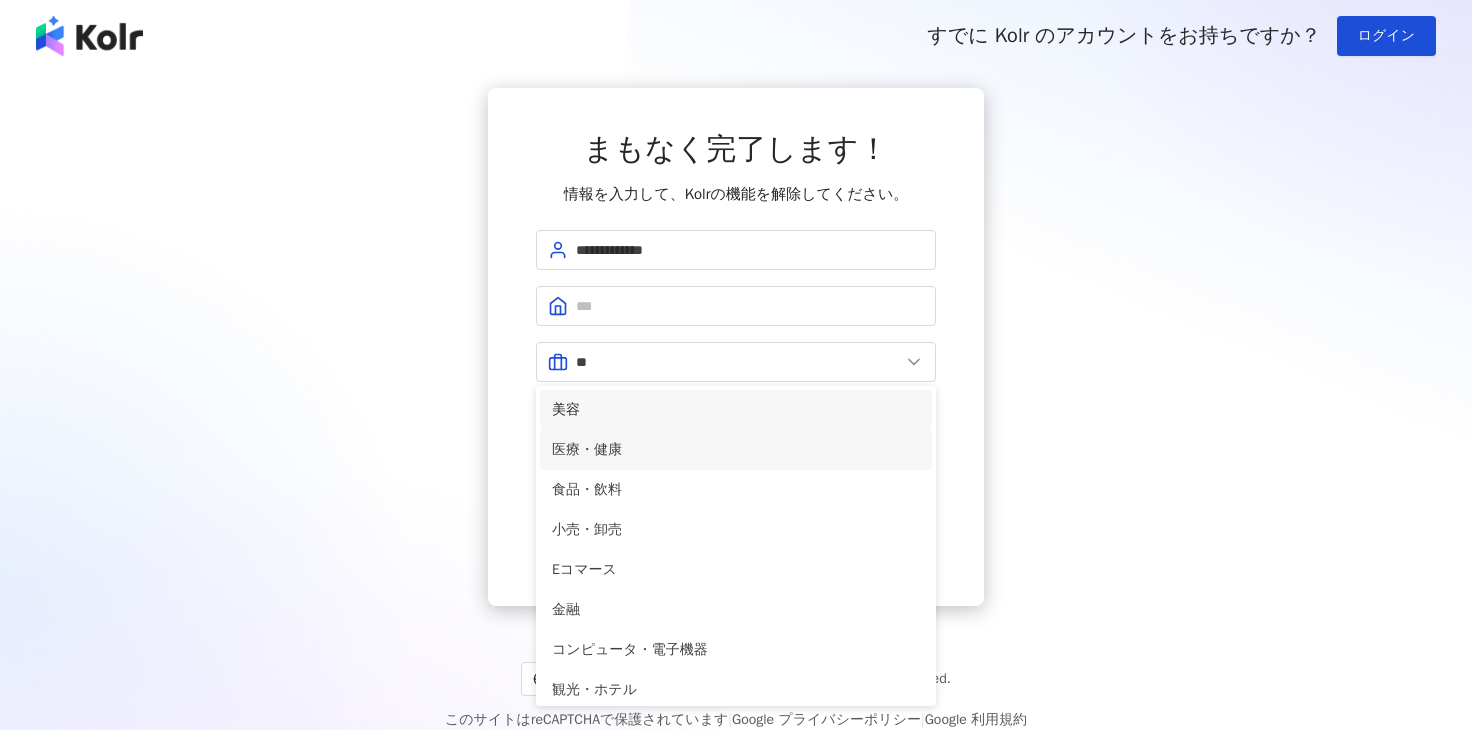 click on "医療・健康" at bounding box center [736, 450] 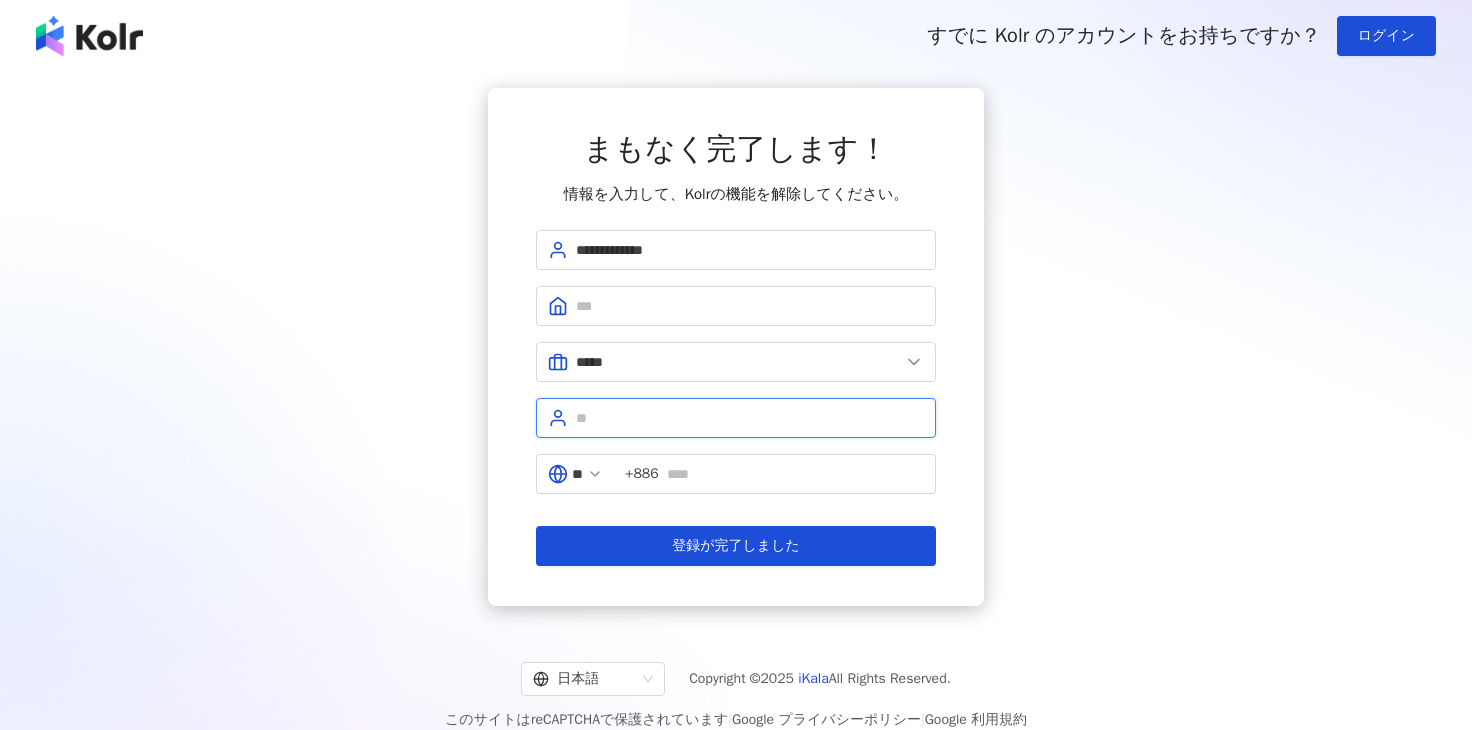 click at bounding box center [750, 418] 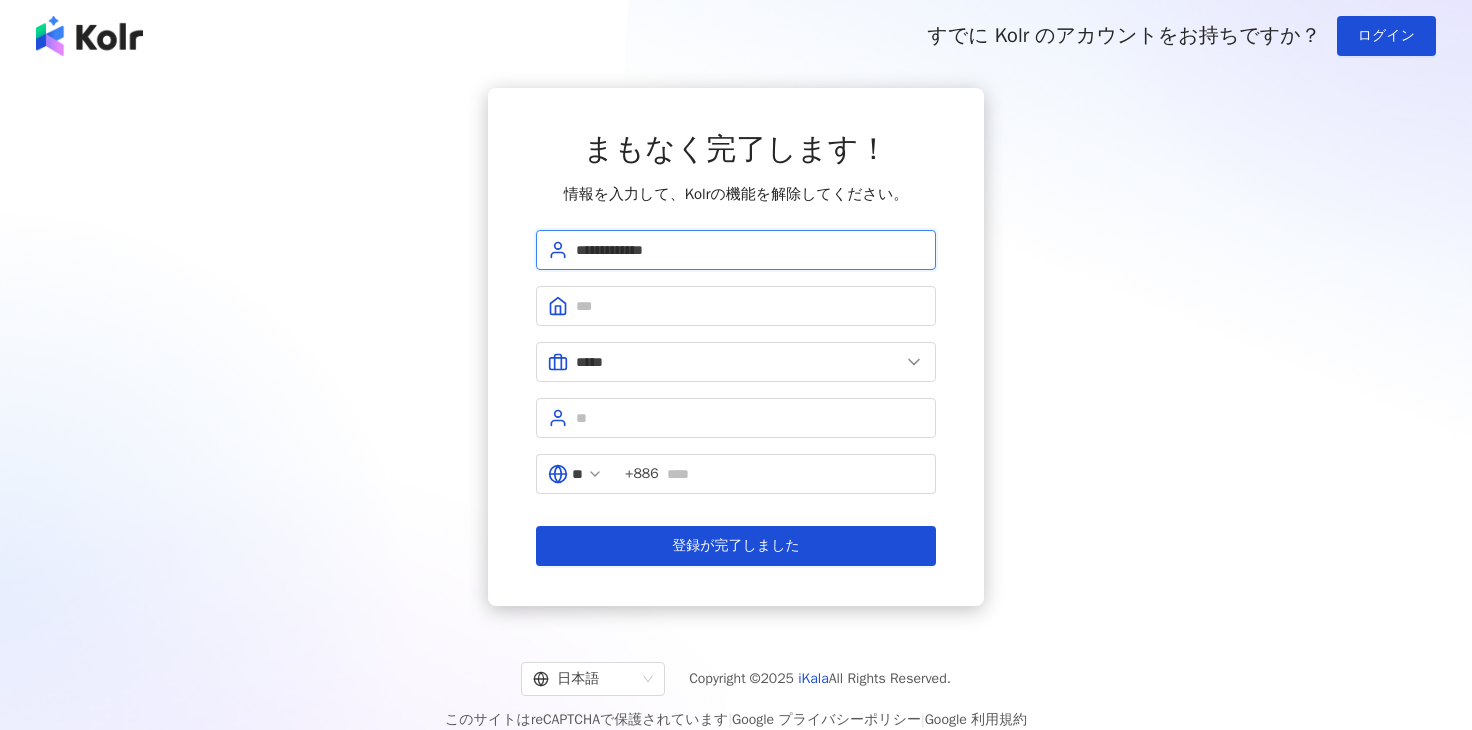 click on "**********" at bounding box center [750, 250] 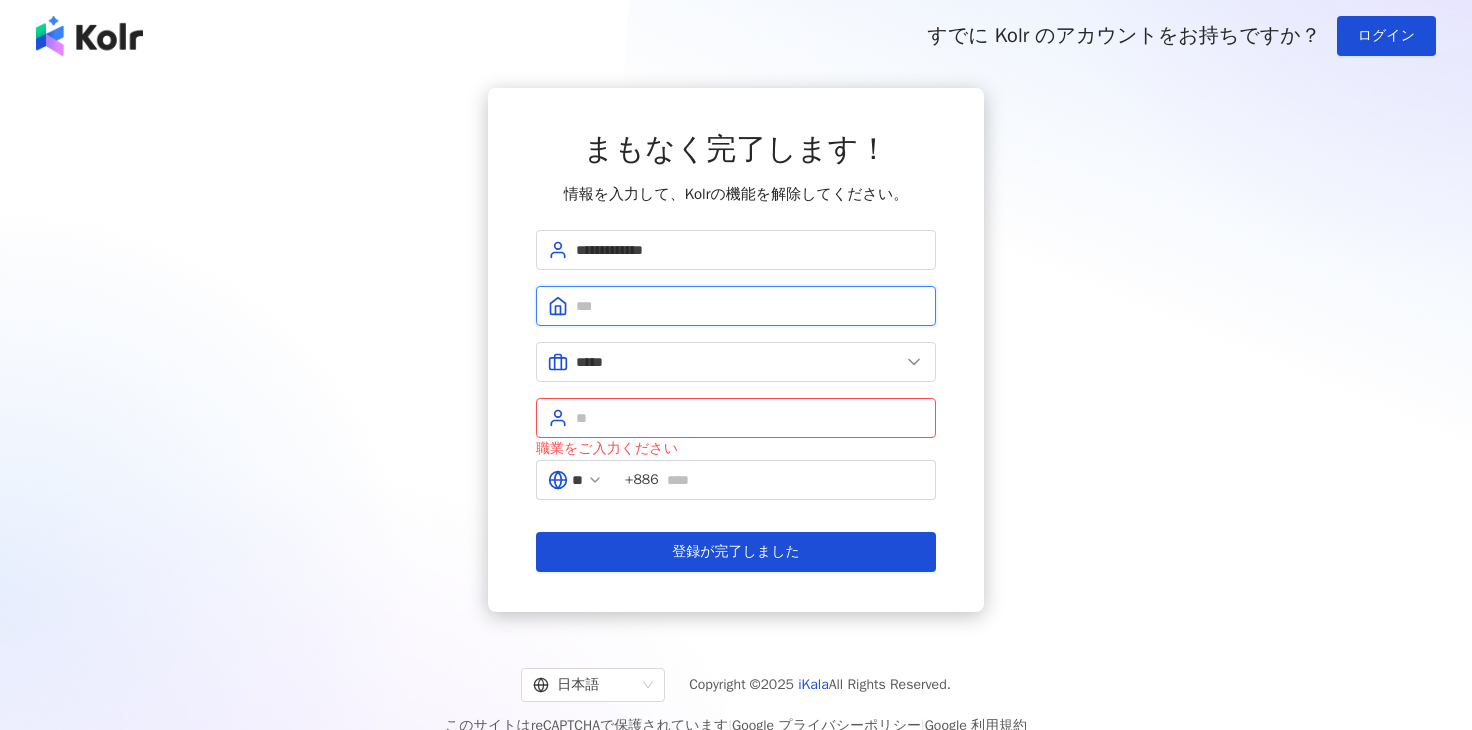 click at bounding box center (750, 306) 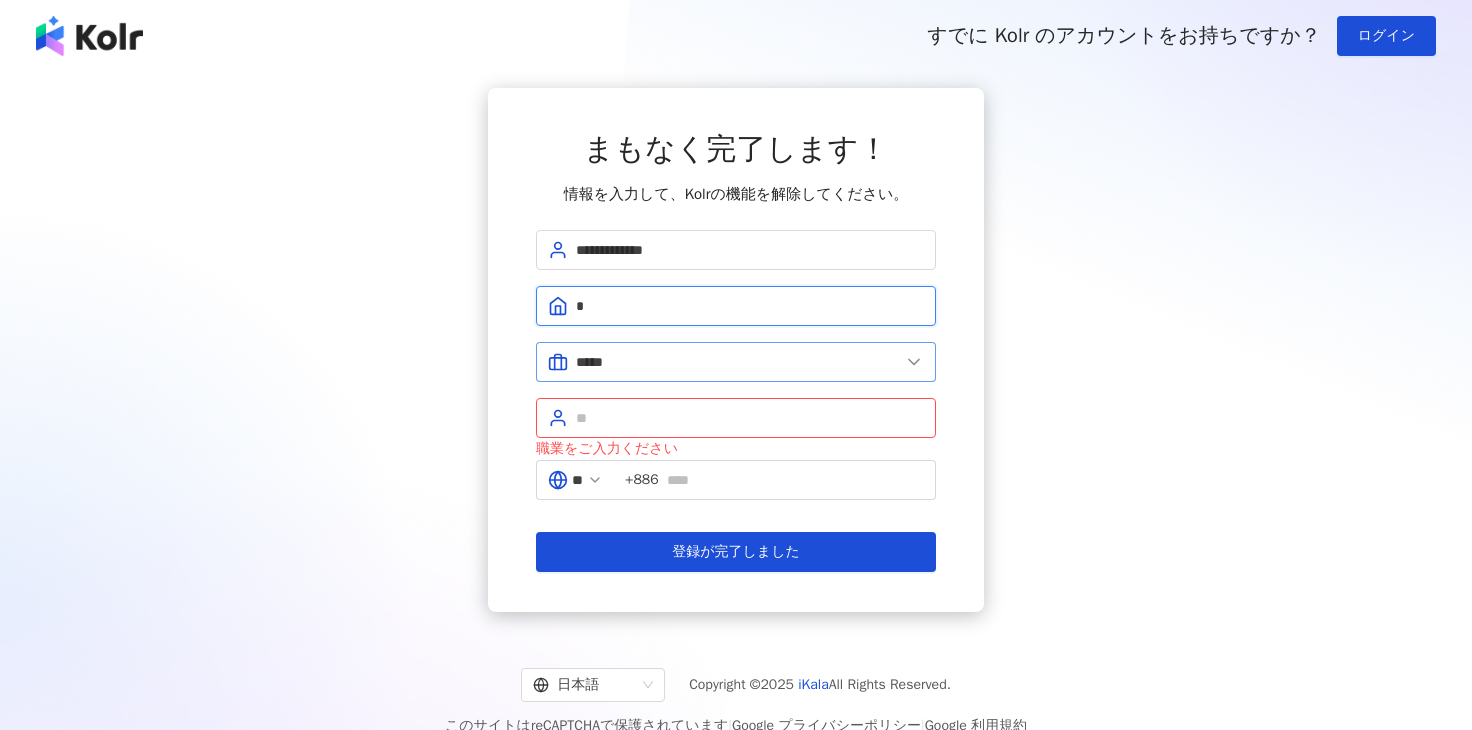 type on "**********" 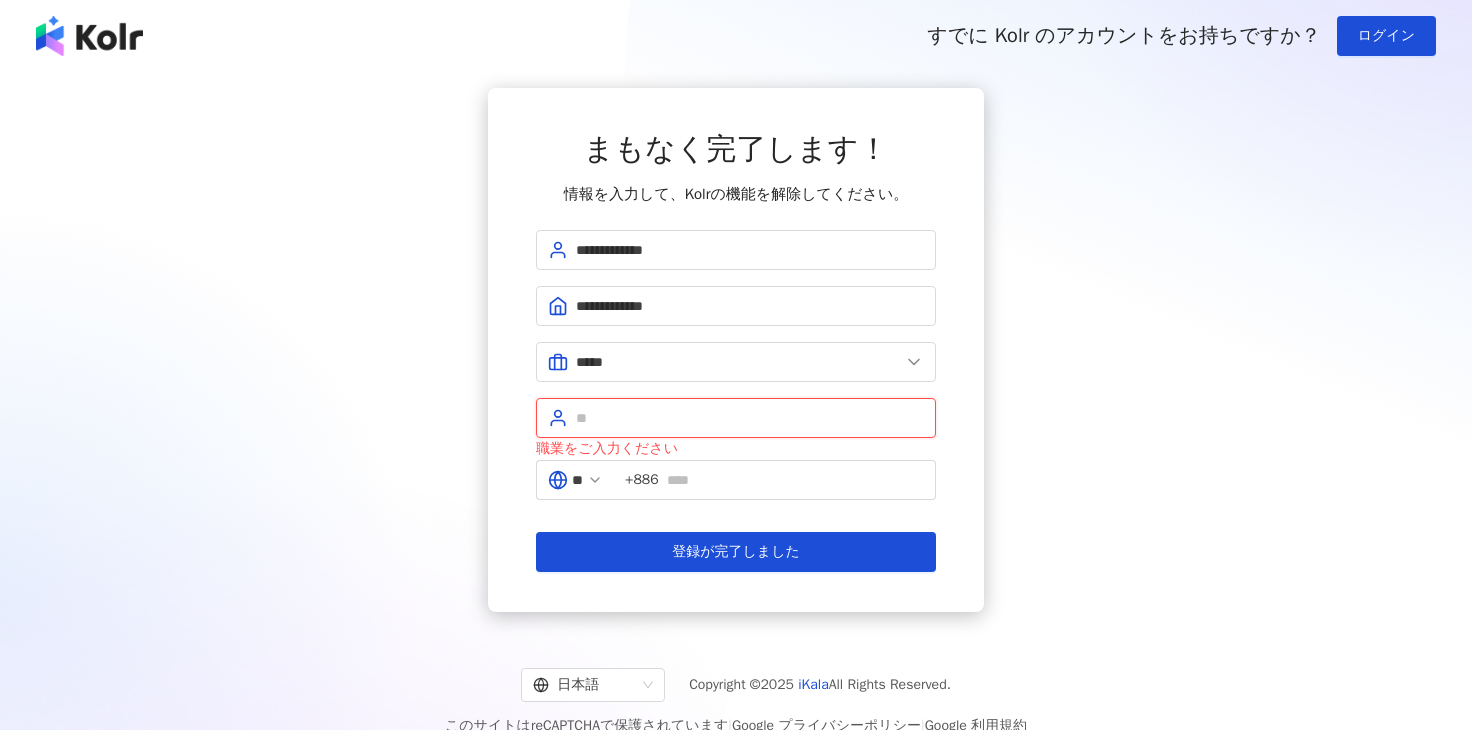 click at bounding box center (750, 418) 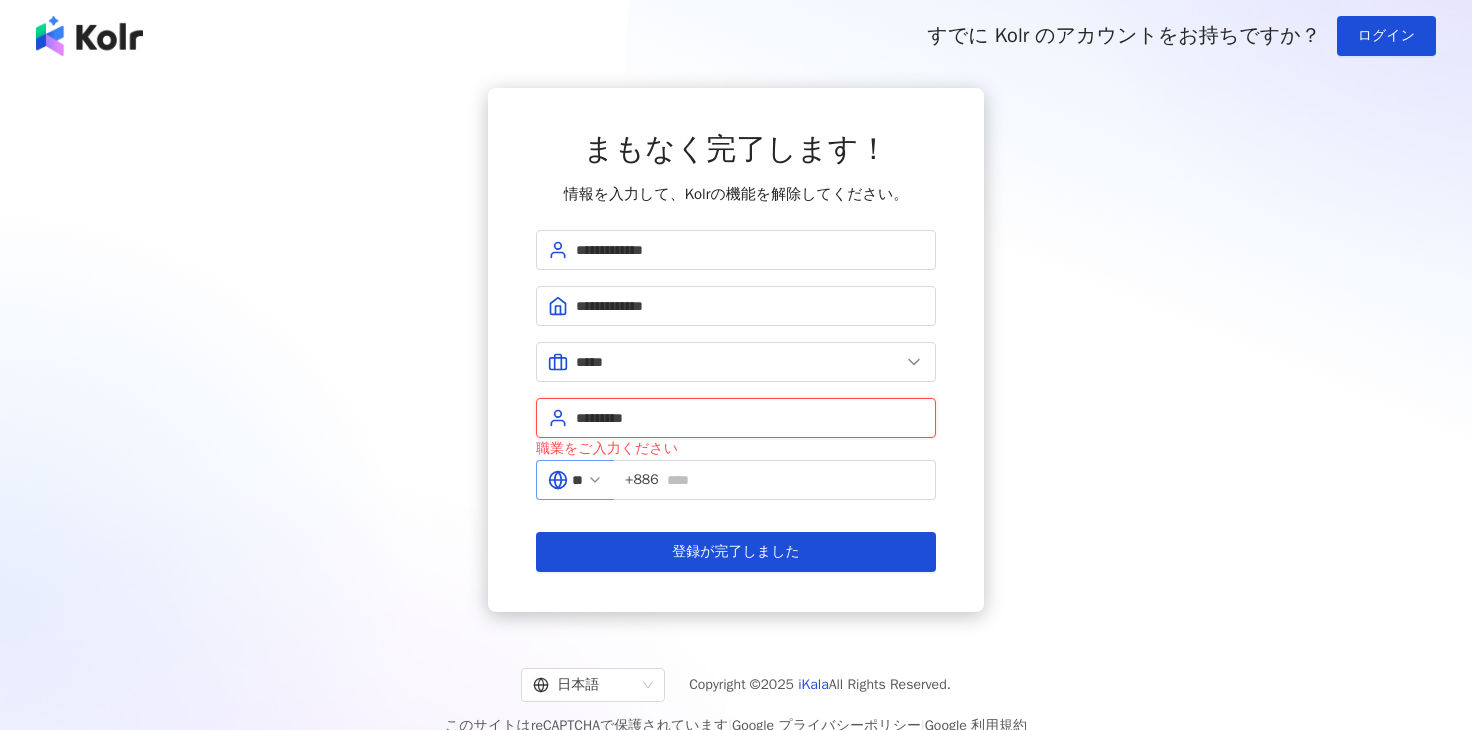 type on "*********" 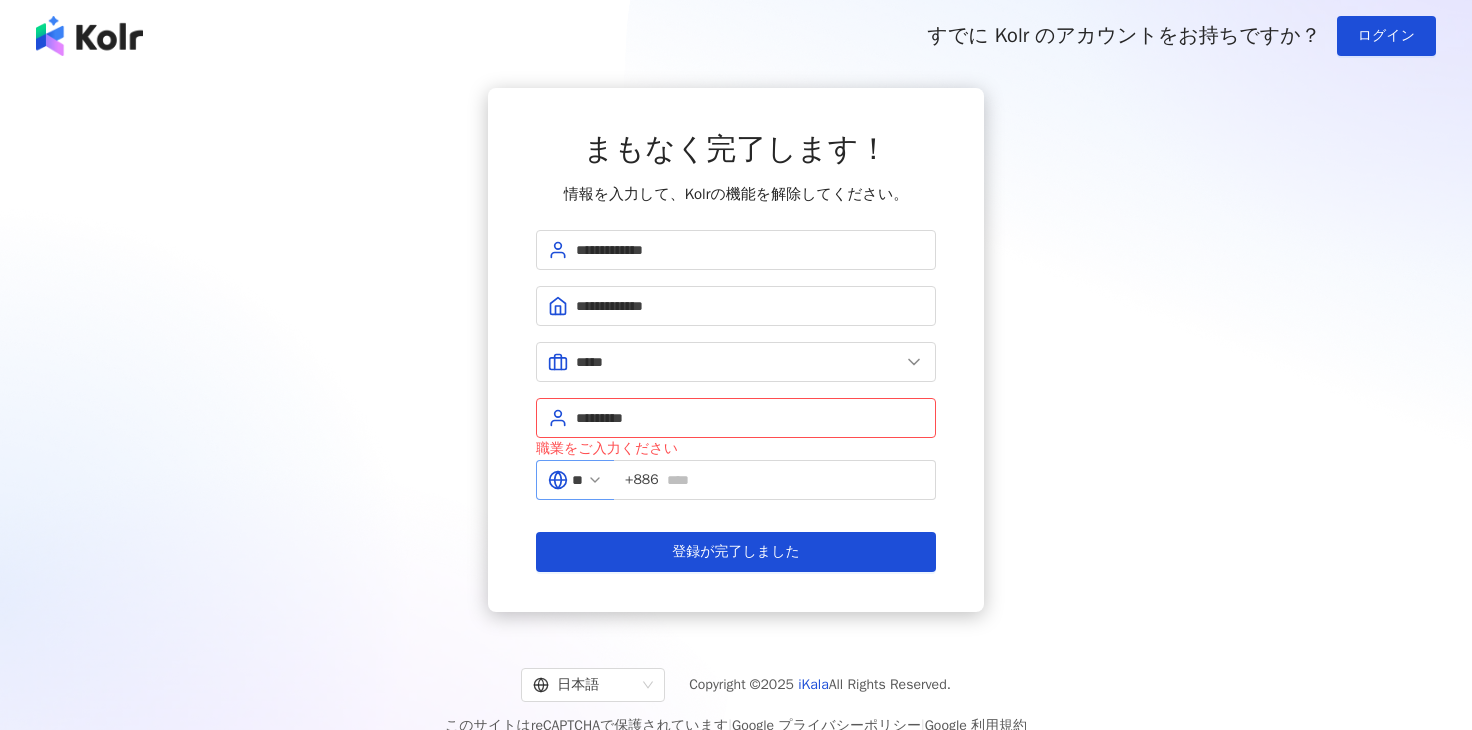 click 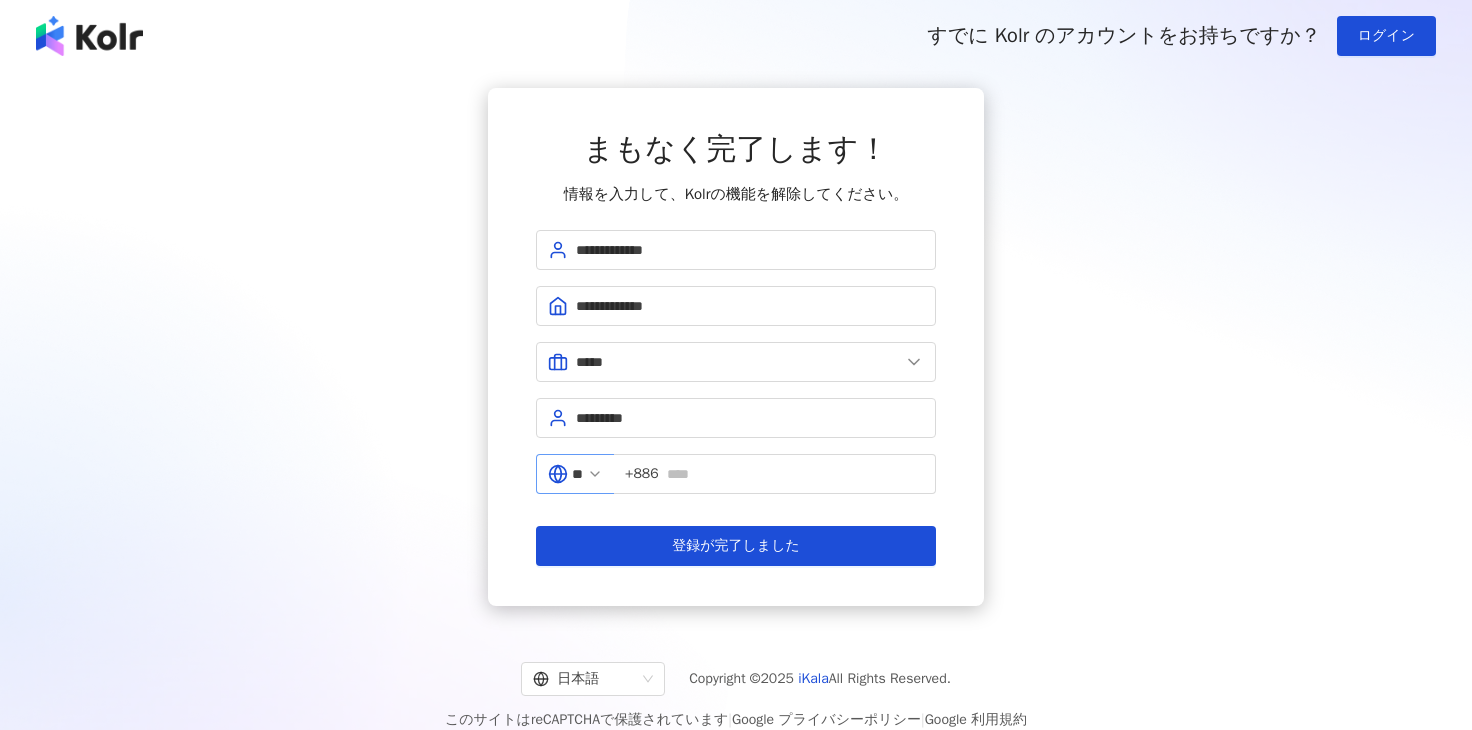 click 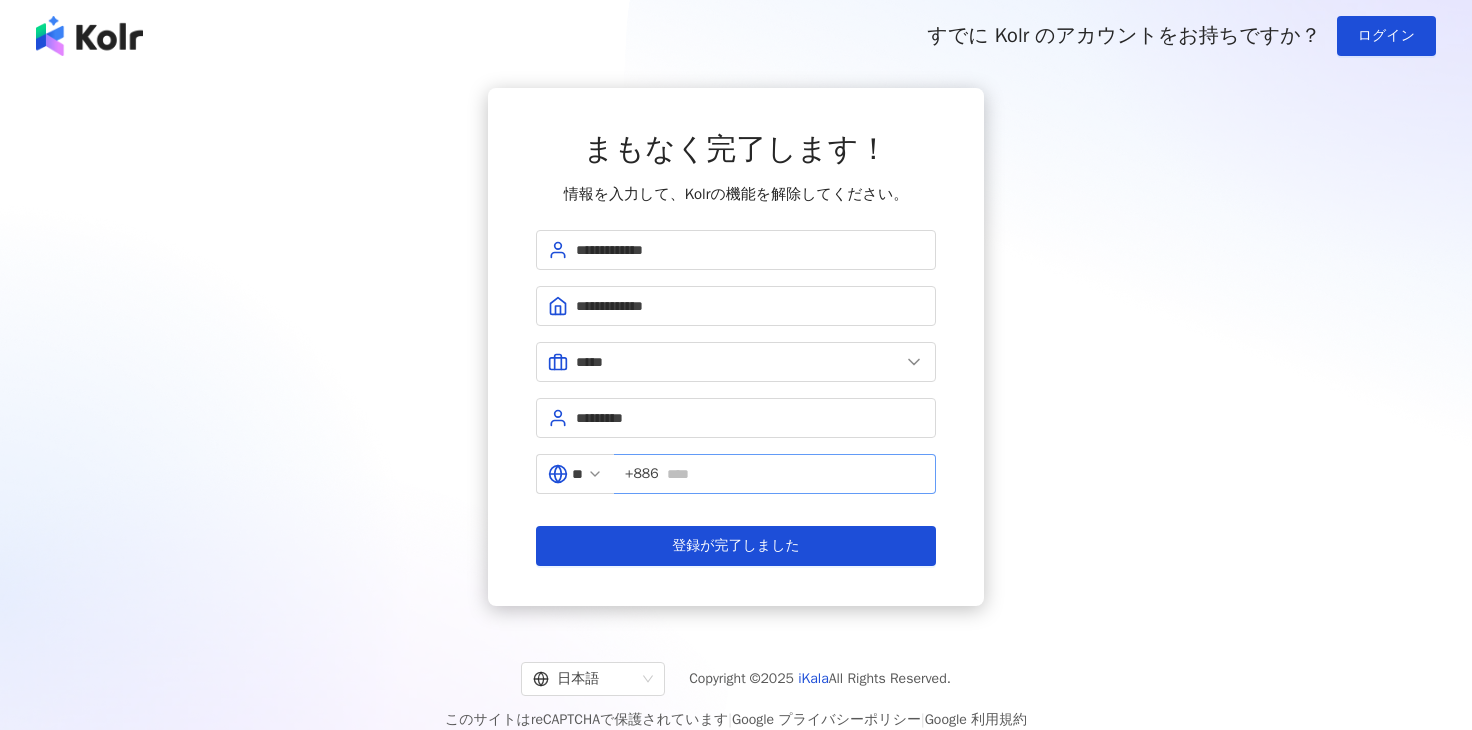 click on "+886" at bounding box center (775, 474) 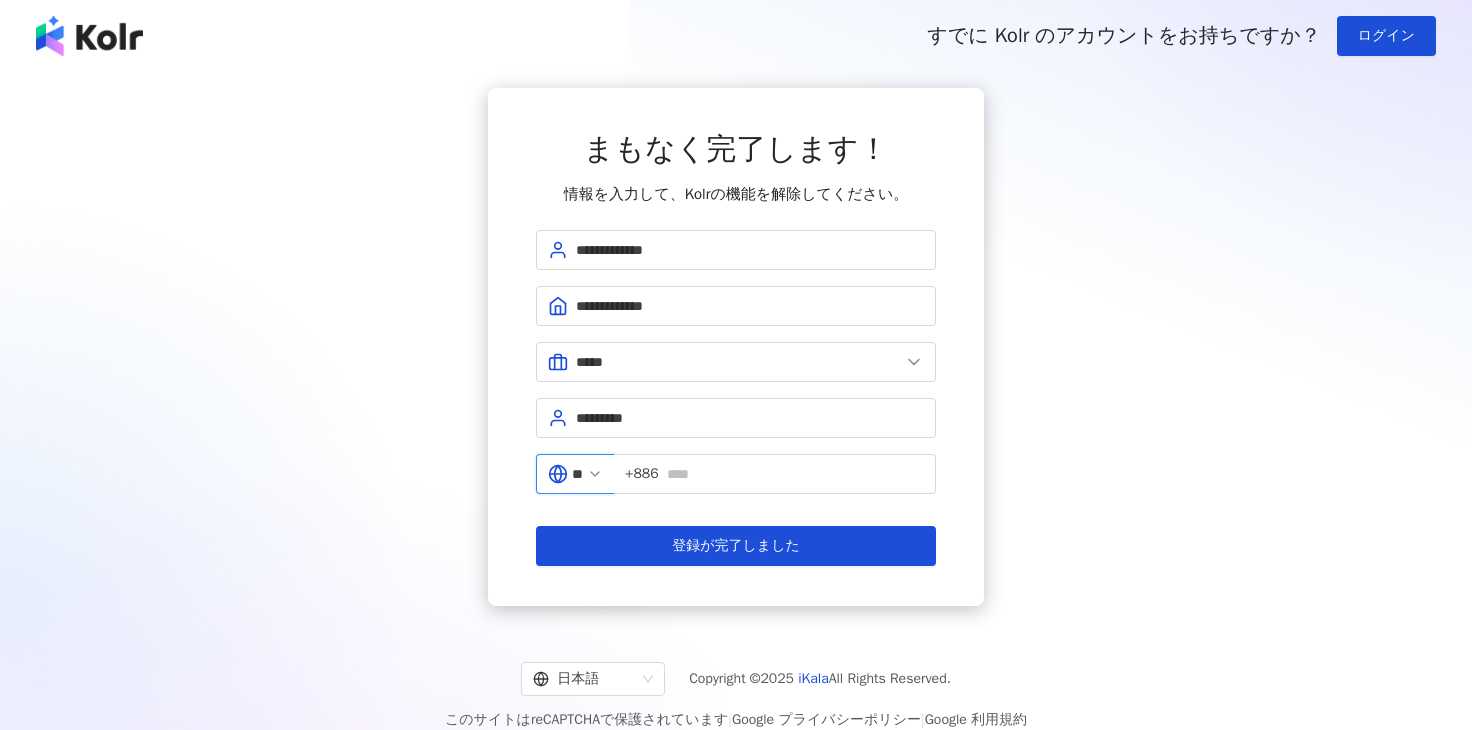 click on "**" at bounding box center (577, 474) 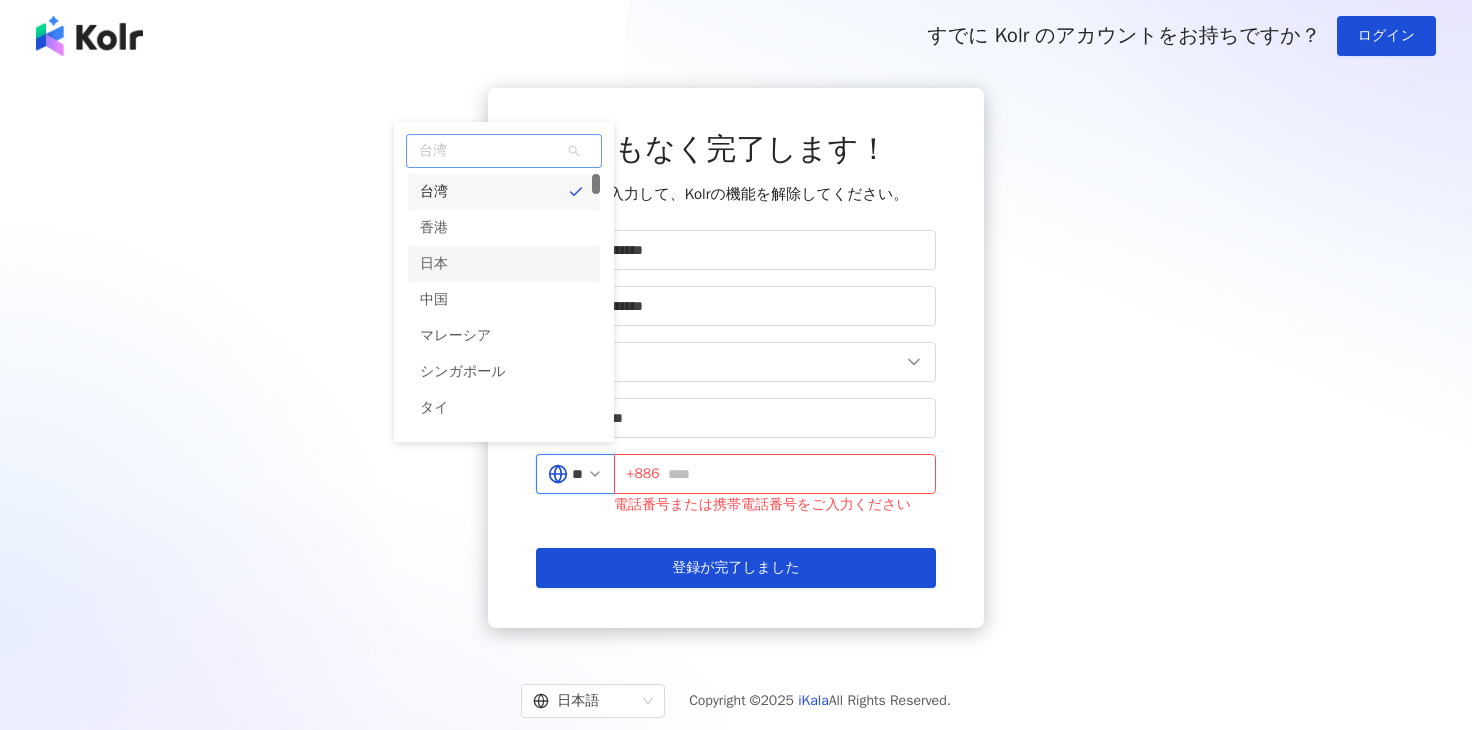 click on "日本" at bounding box center (504, 264) 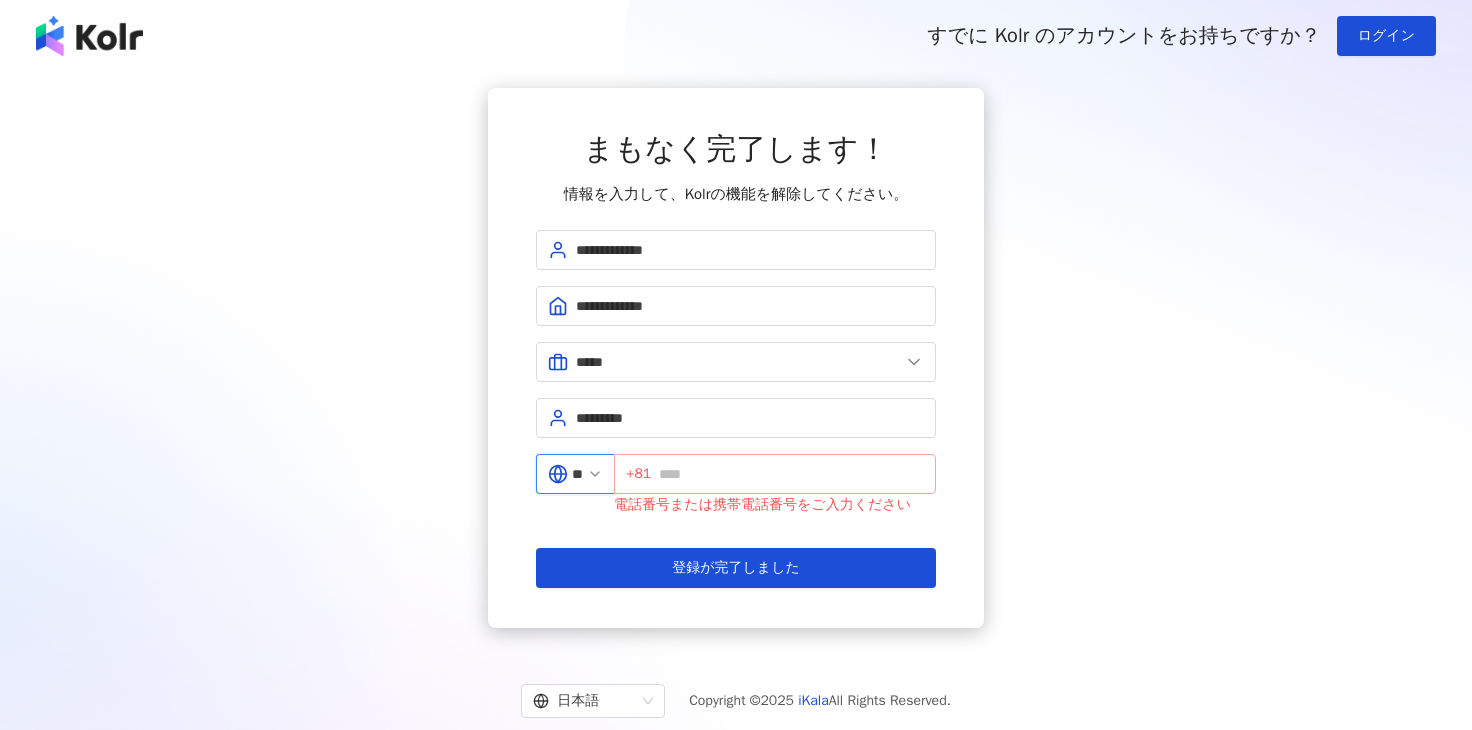 click on "+81" at bounding box center [775, 474] 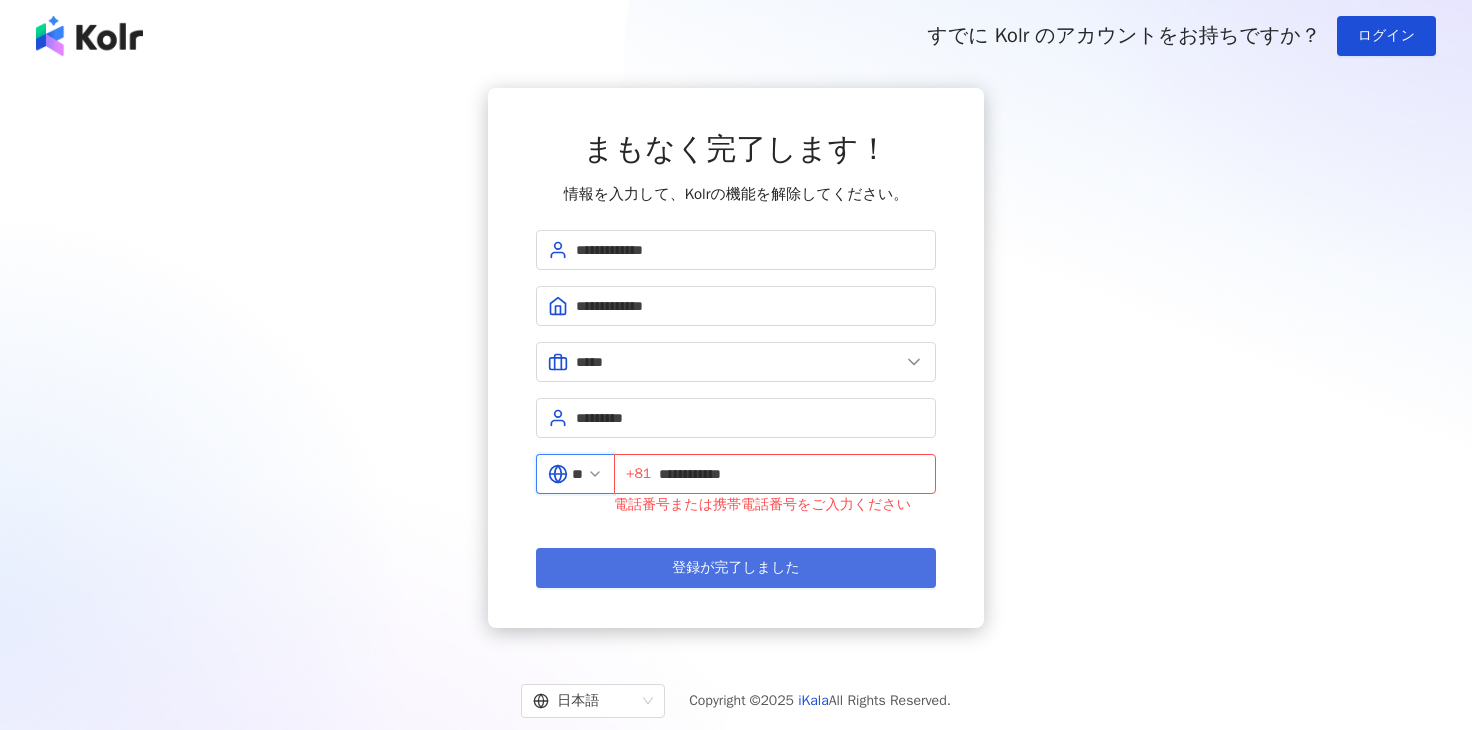 click on "登録が完了しました" at bounding box center [736, 568] 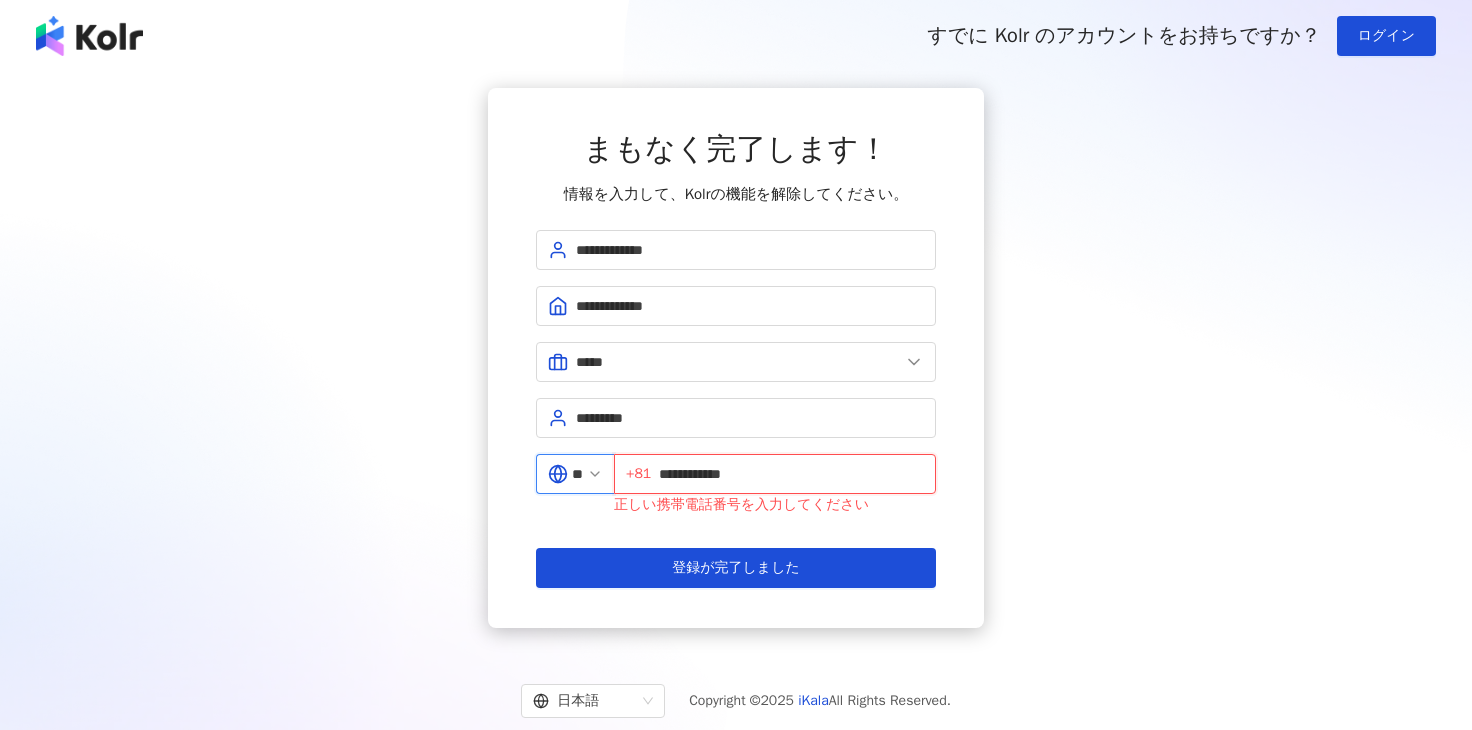 click on "**********" at bounding box center (791, 474) 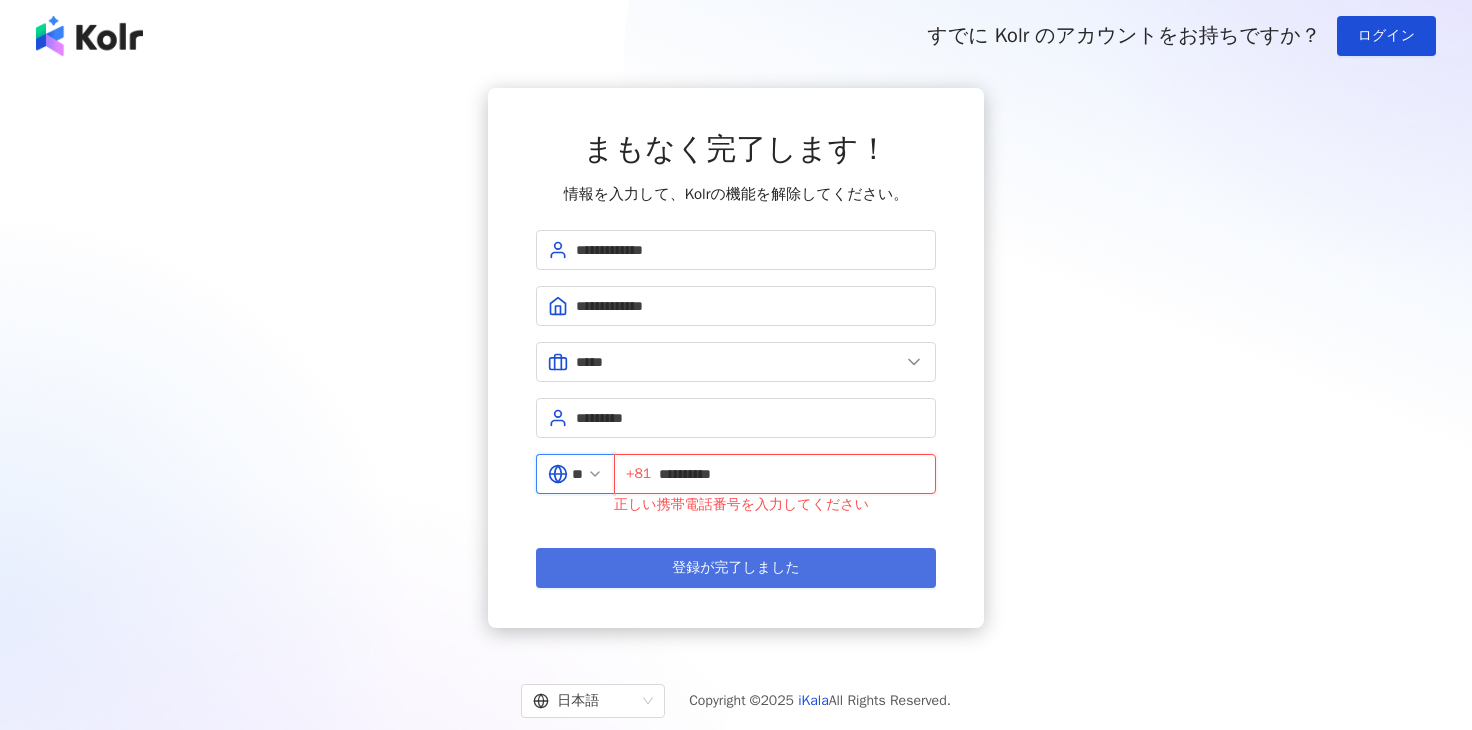 type on "**********" 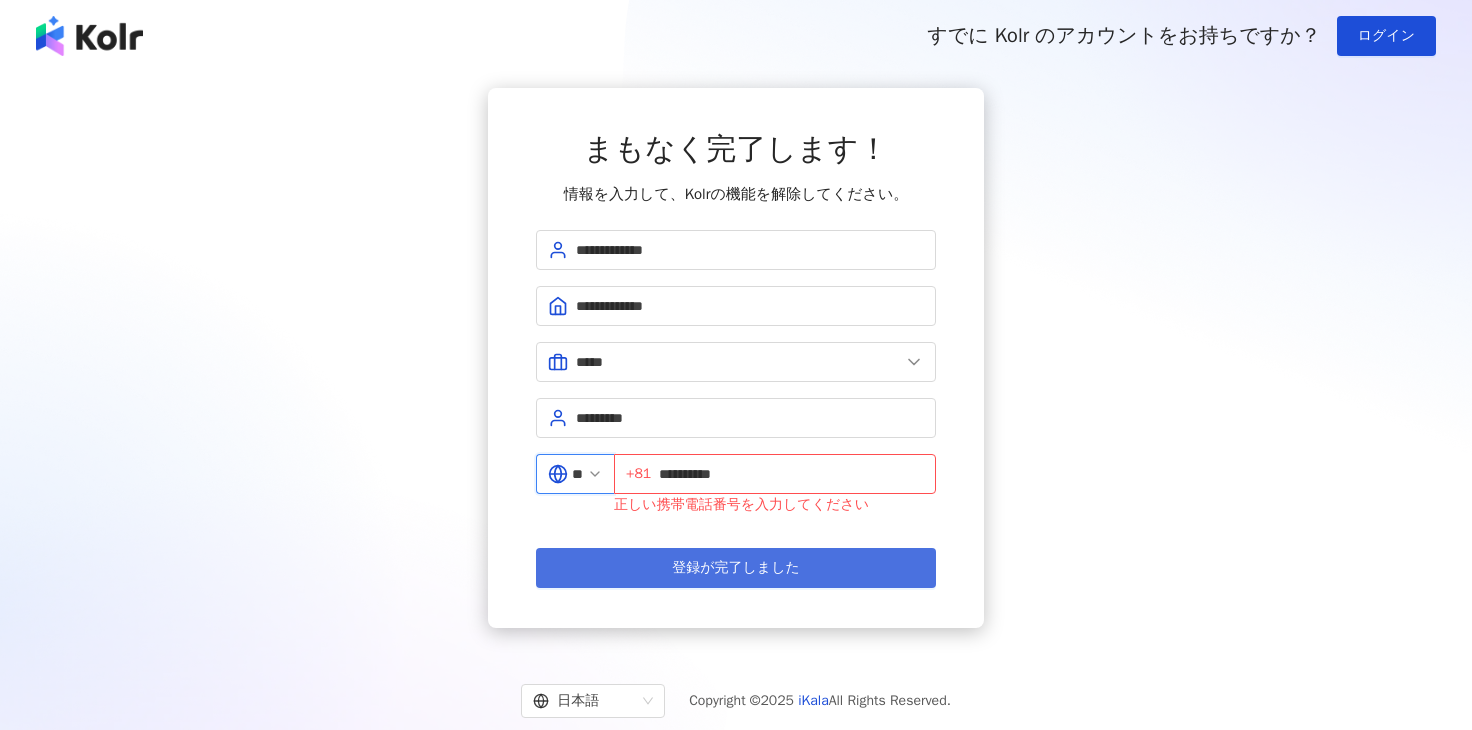 click on "登録が完了しました" at bounding box center (736, 568) 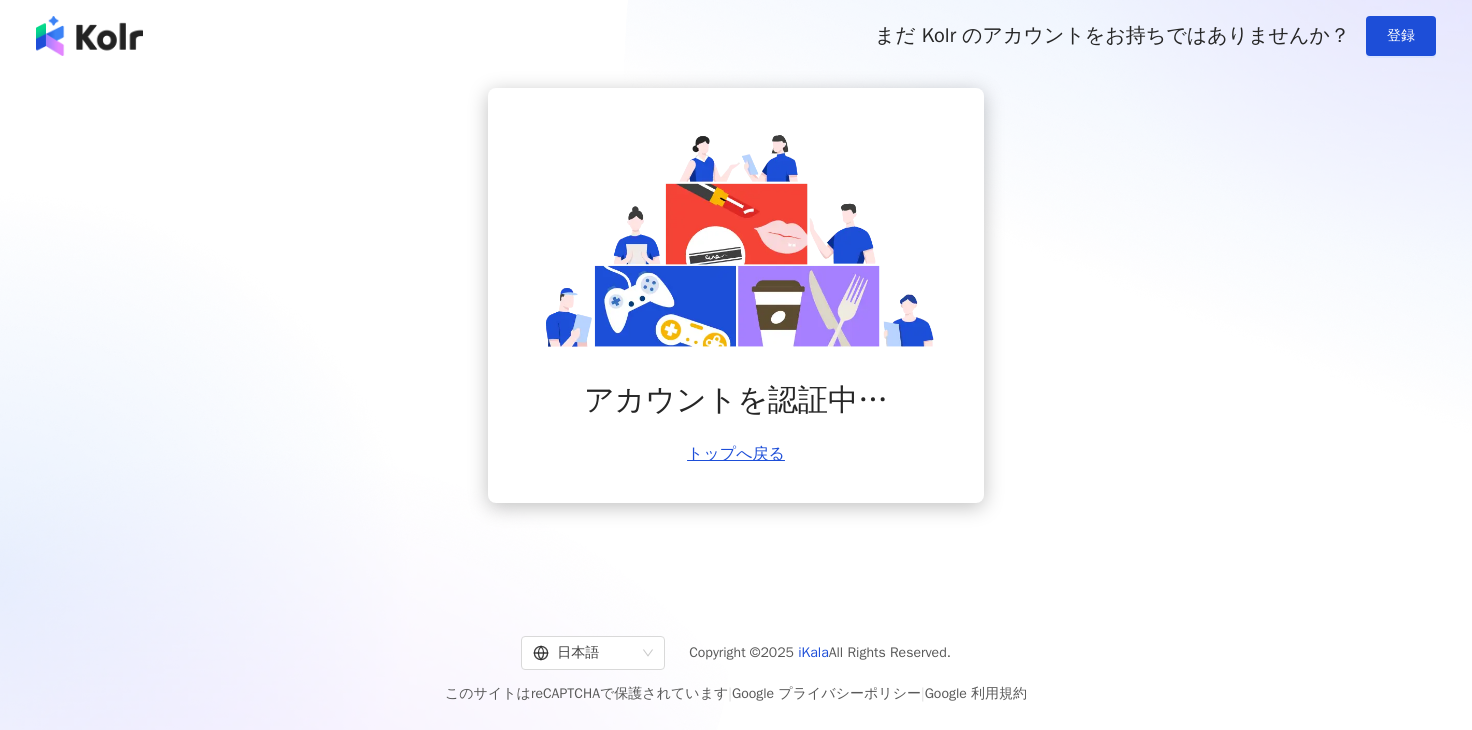 scroll, scrollTop: 0, scrollLeft: 0, axis: both 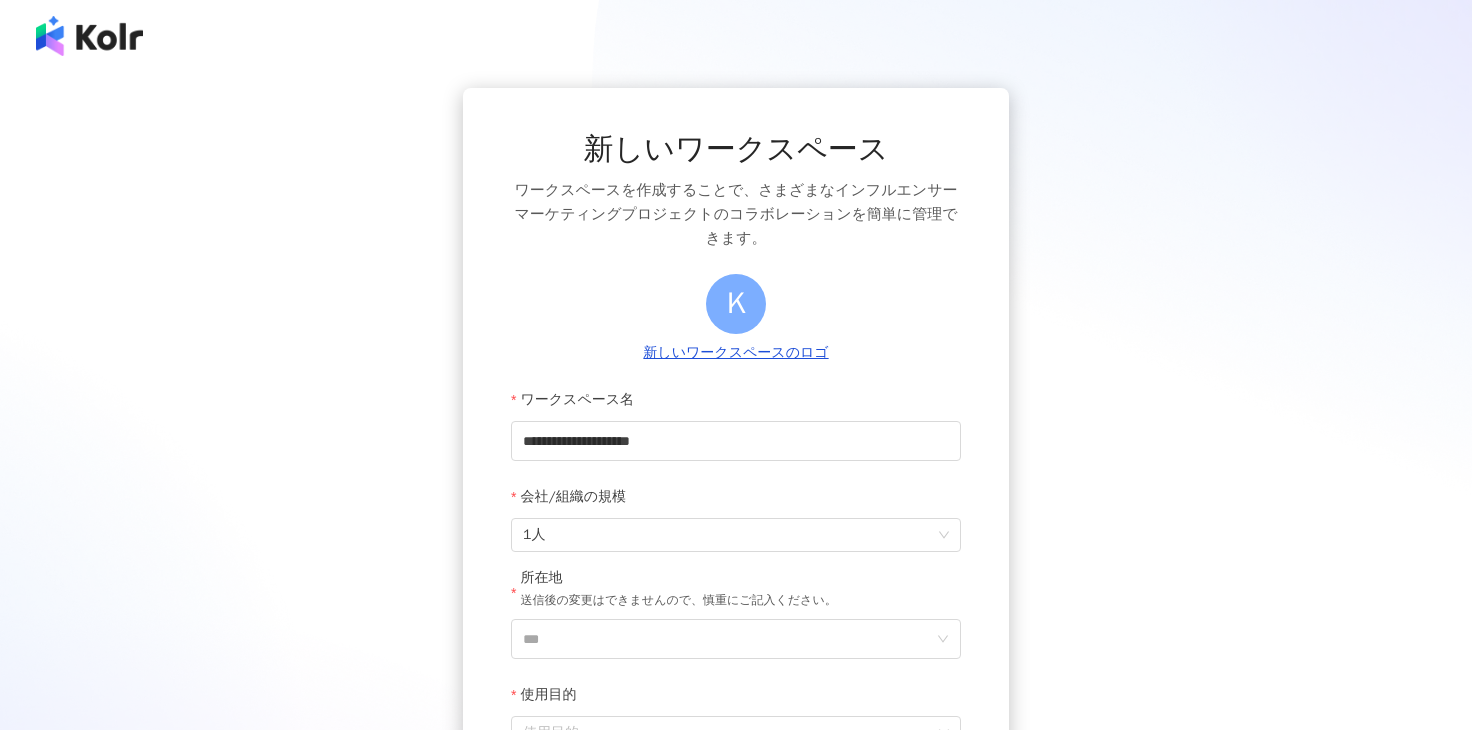 click on "**********" at bounding box center (736, 467) 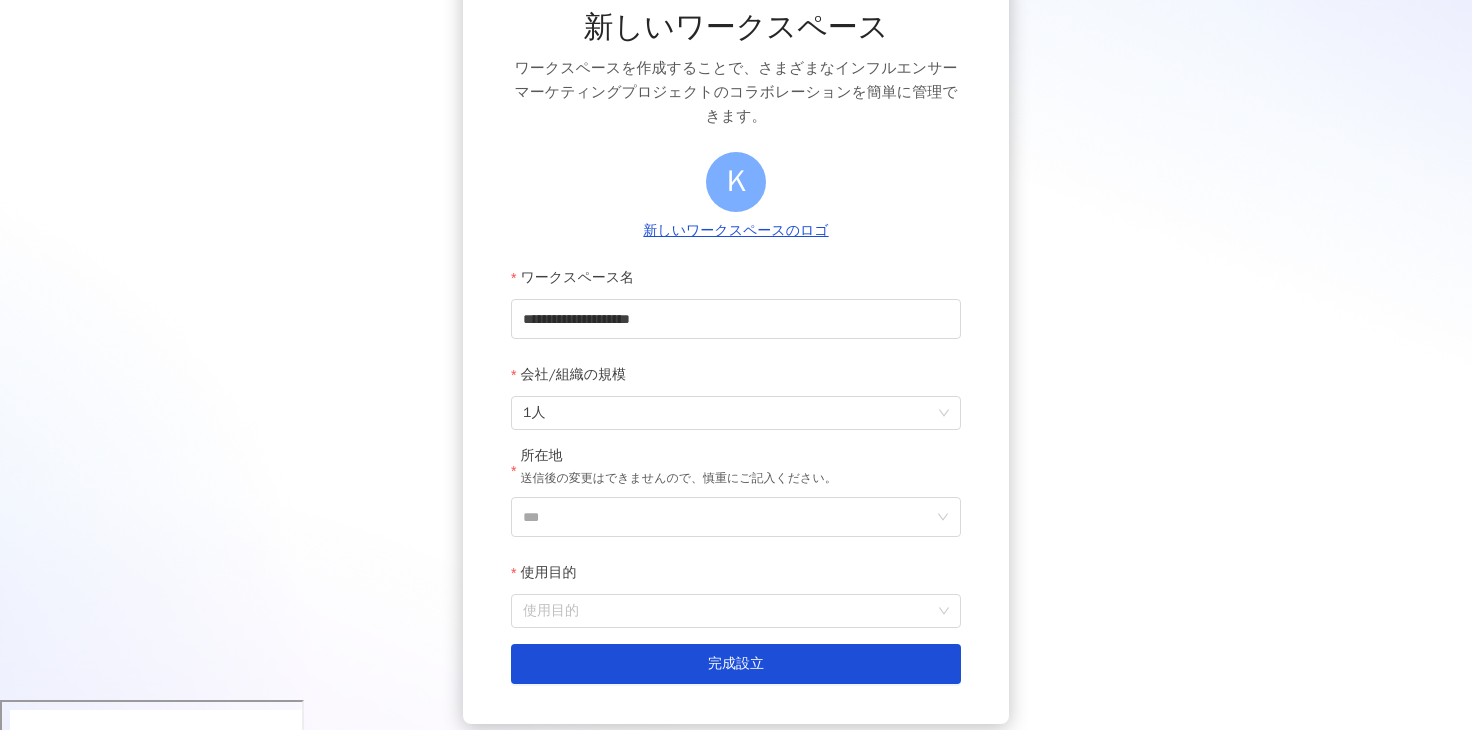 scroll, scrollTop: 187, scrollLeft: 0, axis: vertical 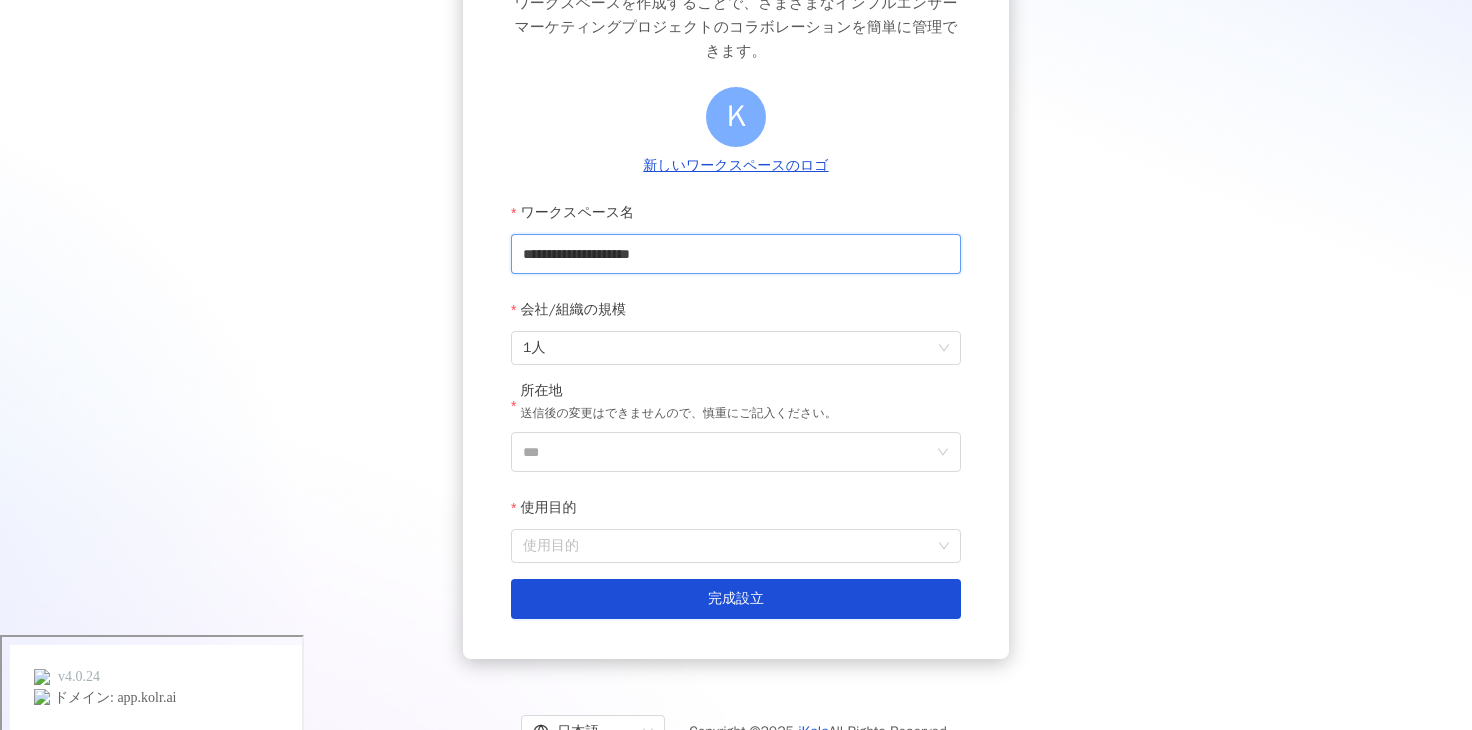 click on "**********" at bounding box center (736, 254) 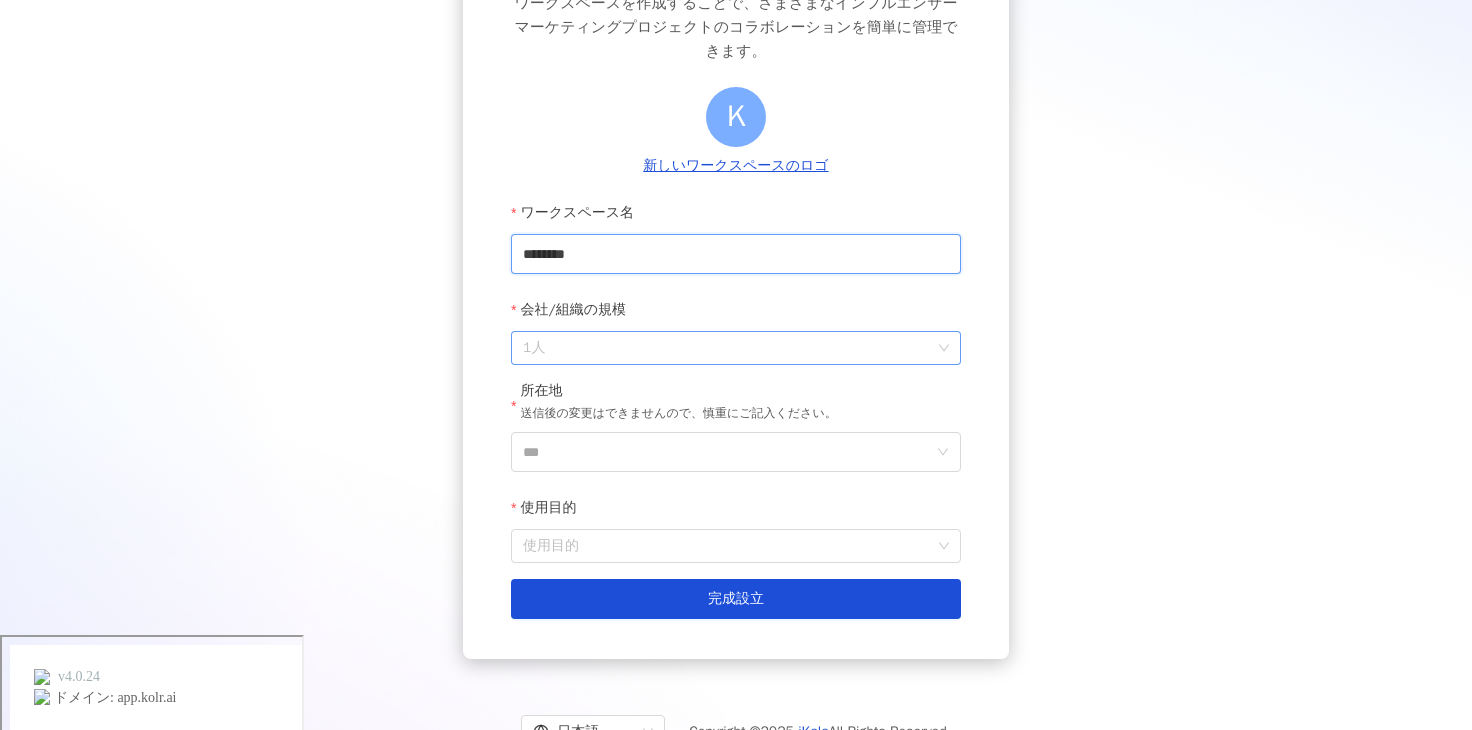 click on "1人" at bounding box center (736, 348) 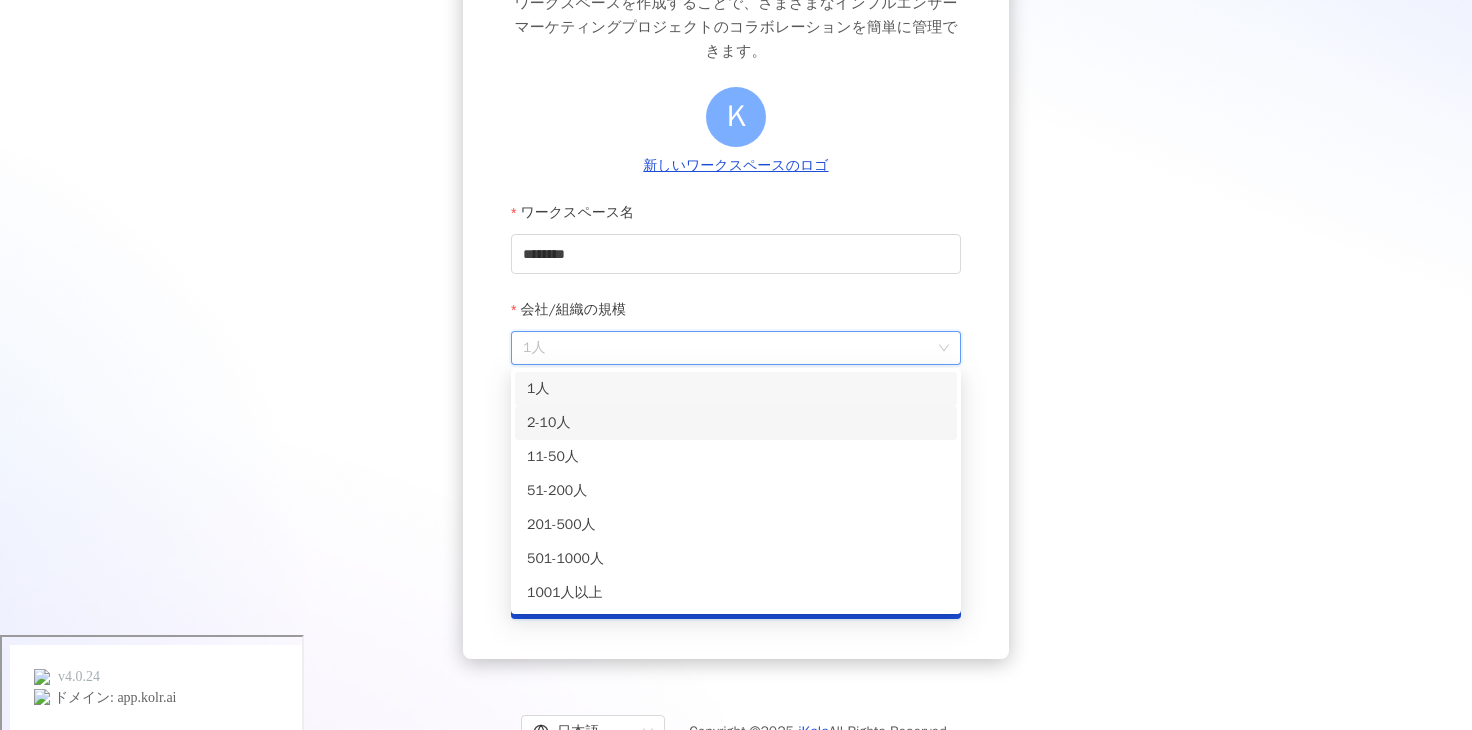 click on "2-10人" at bounding box center (736, 423) 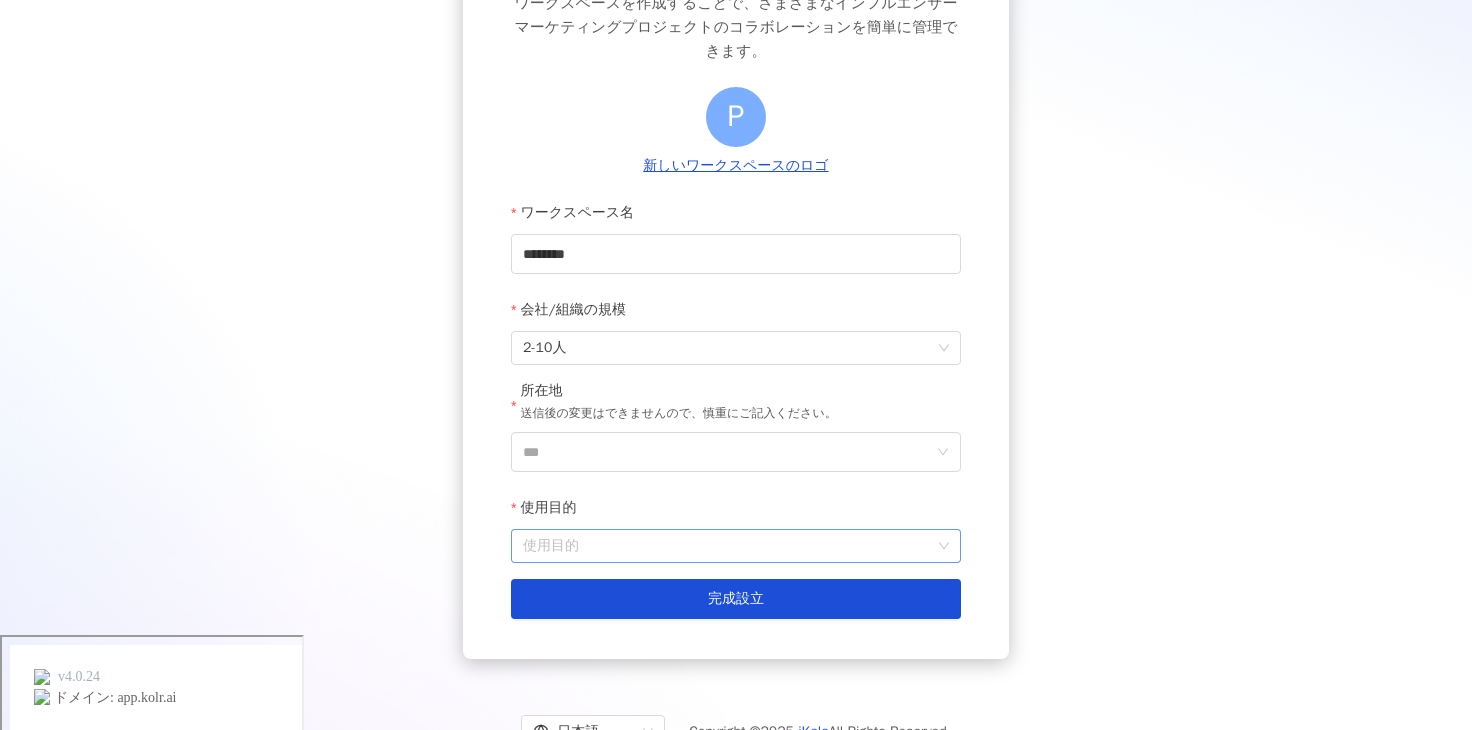 scroll, scrollTop: 264, scrollLeft: 0, axis: vertical 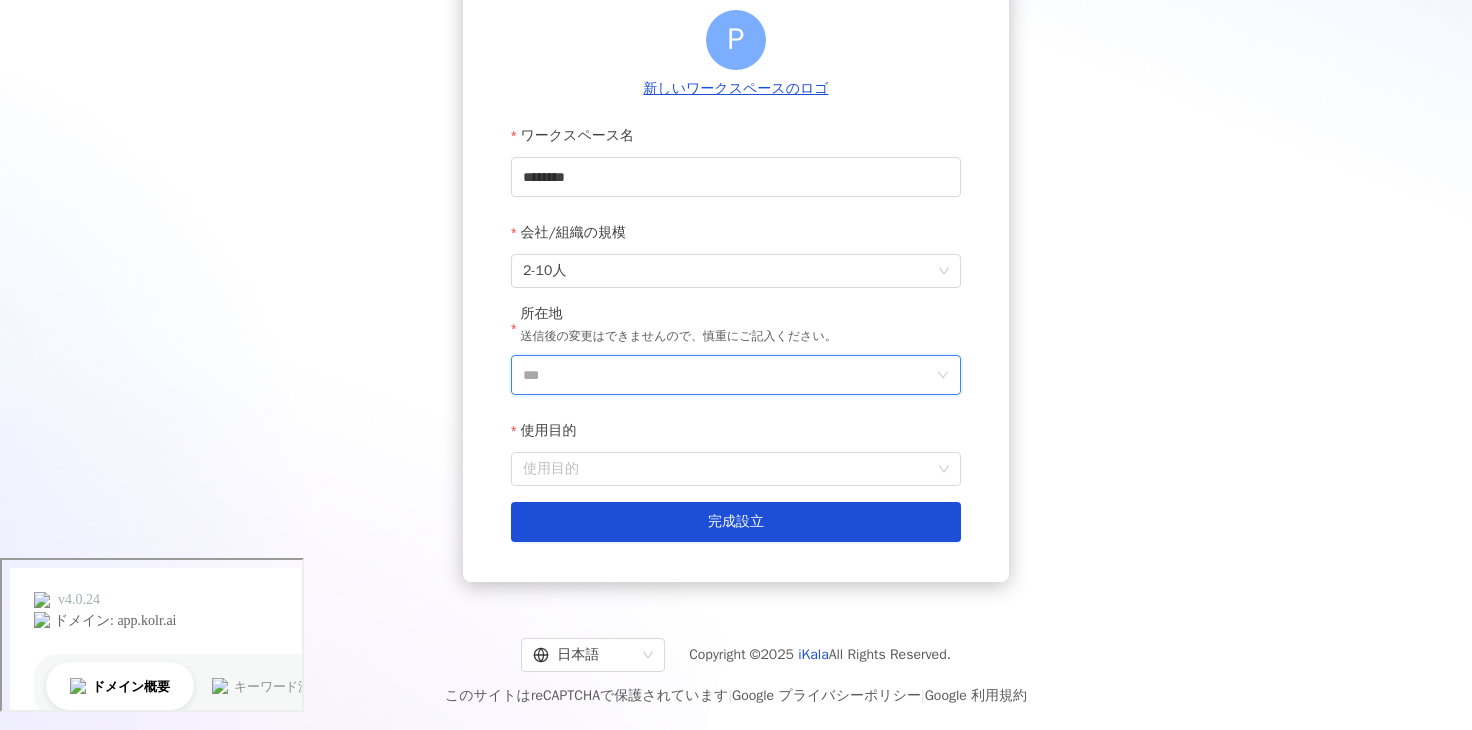 click on "***" at bounding box center (728, 375) 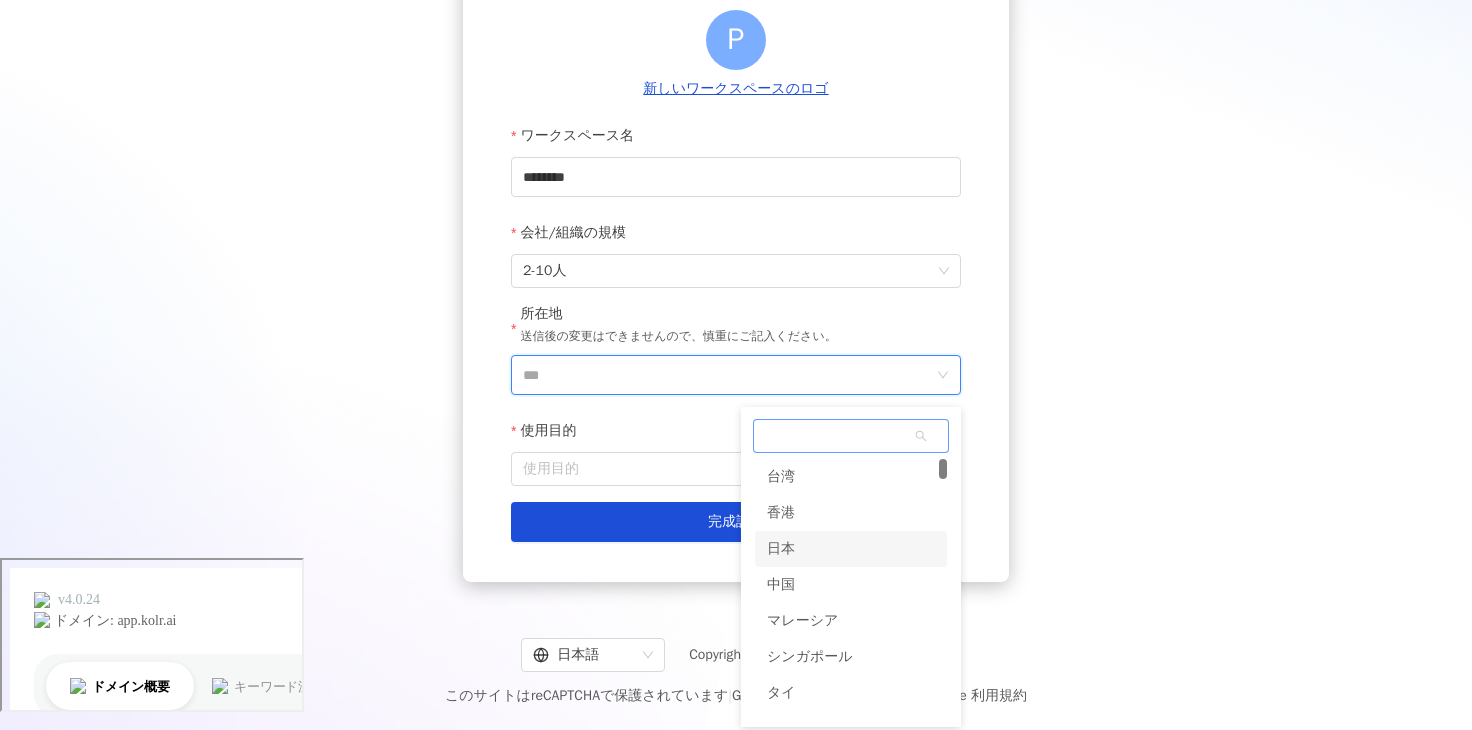 click on "日本" at bounding box center (851, 549) 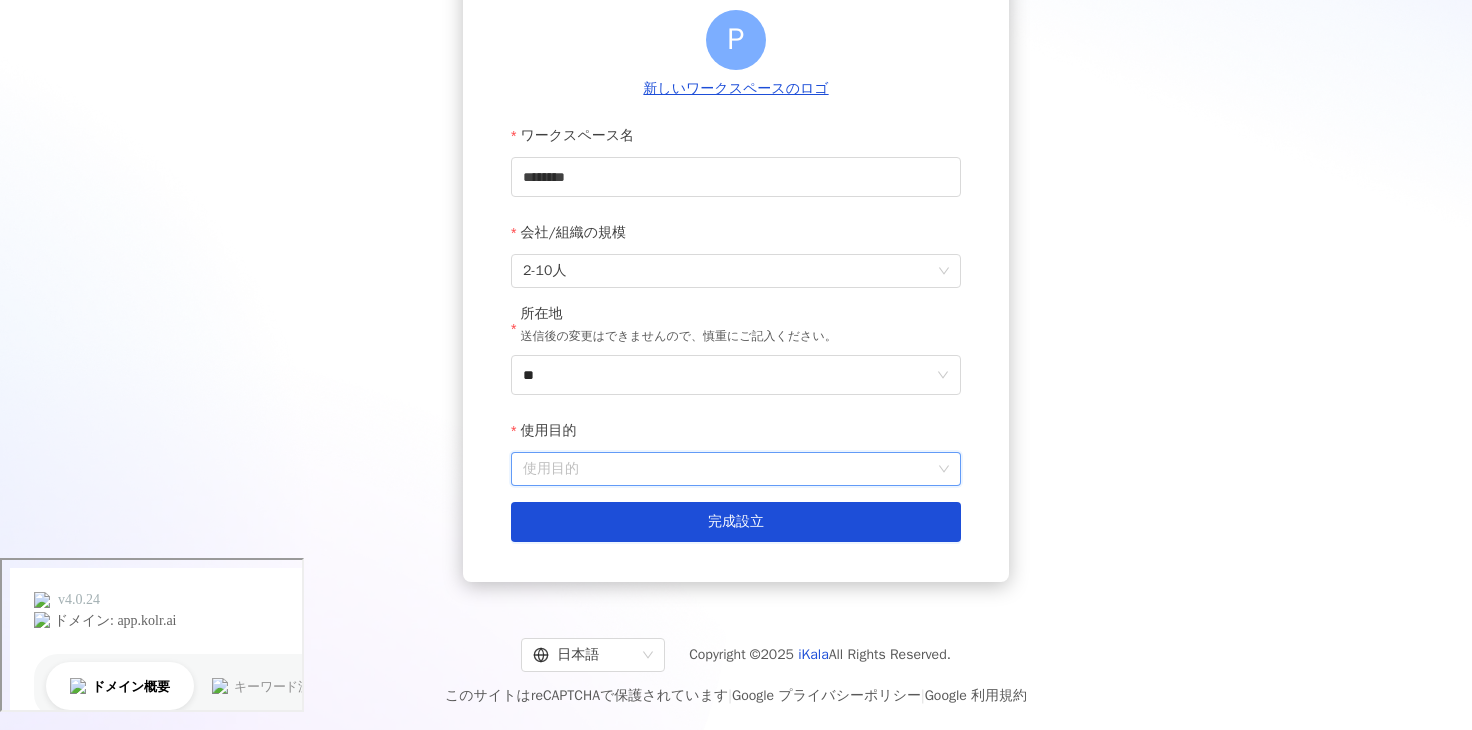 click on "使用目的" at bounding box center (736, 469) 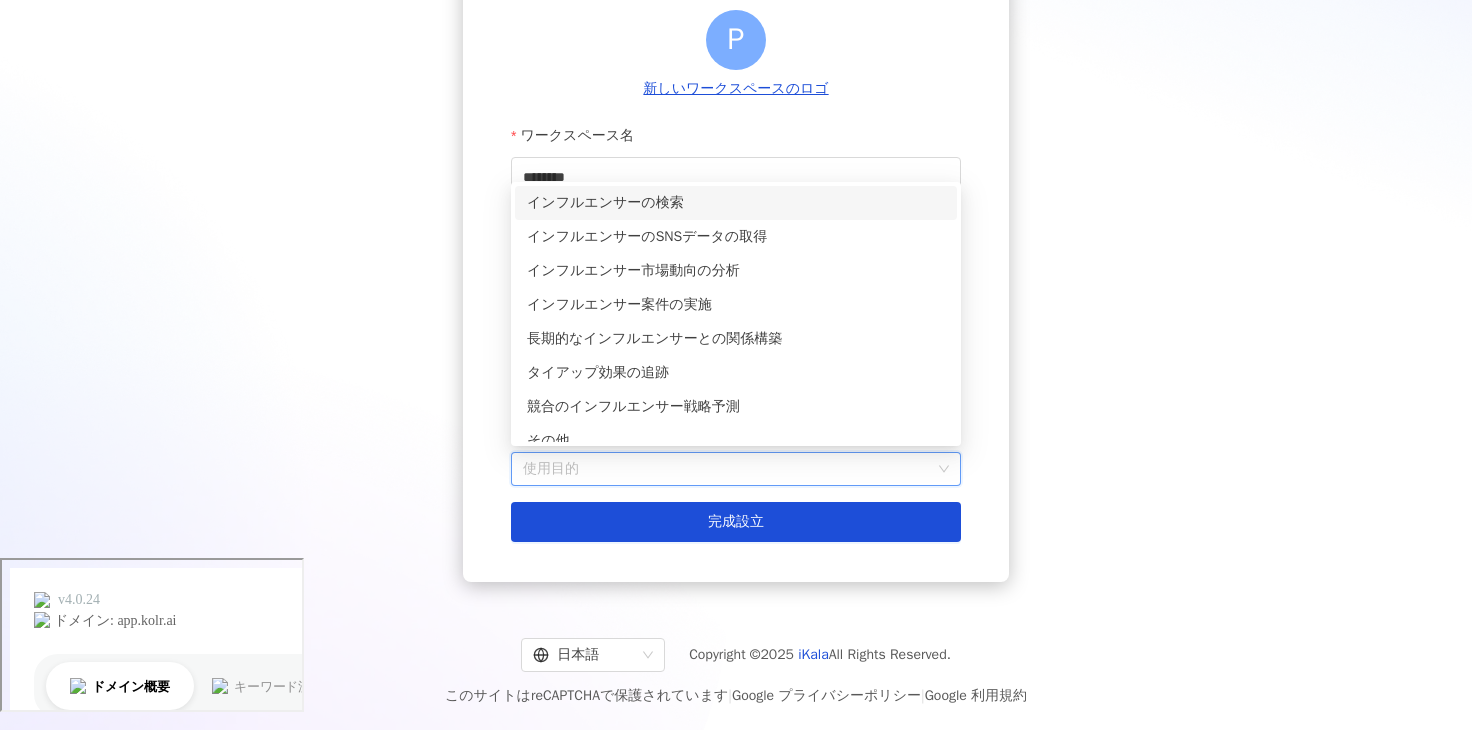 click on "インフルエンサーの検索" at bounding box center (736, 203) 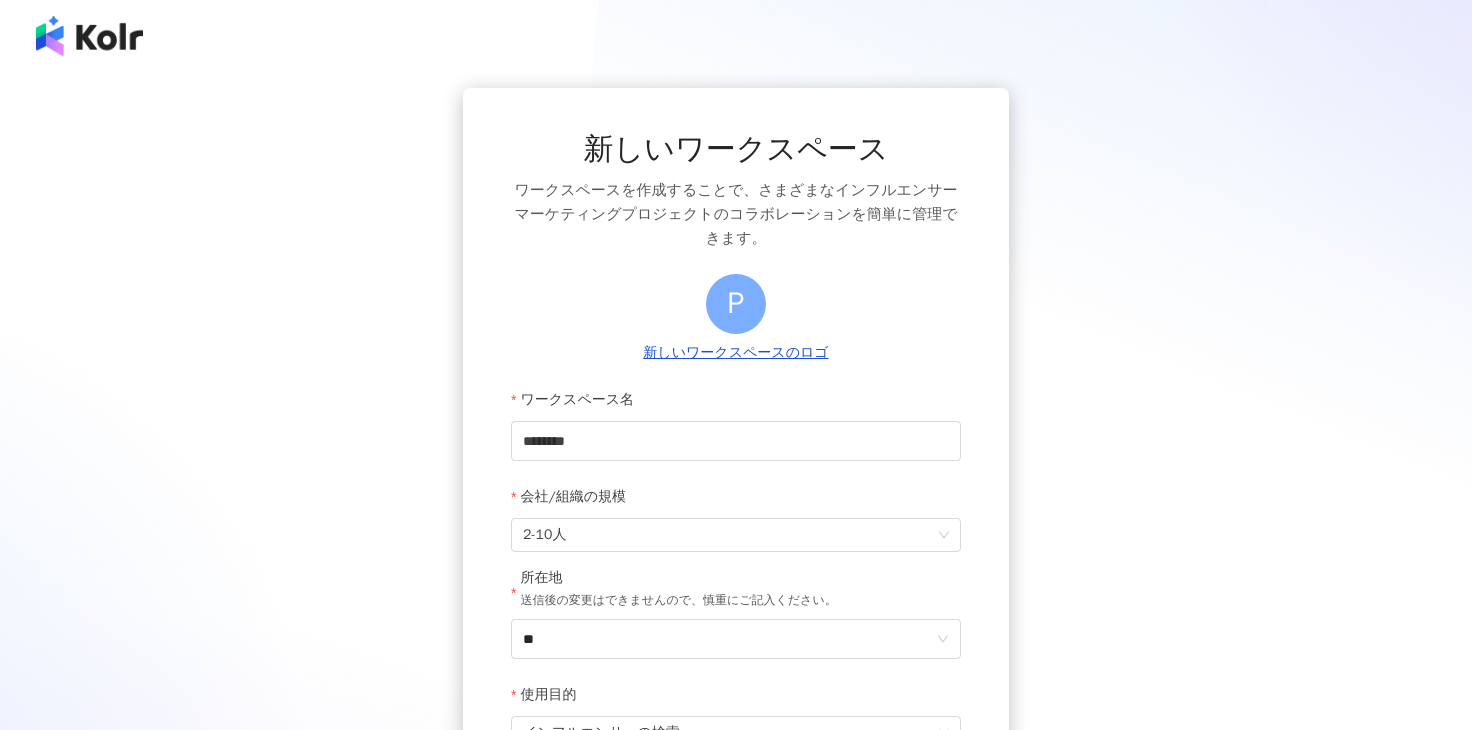 scroll, scrollTop: 264, scrollLeft: 0, axis: vertical 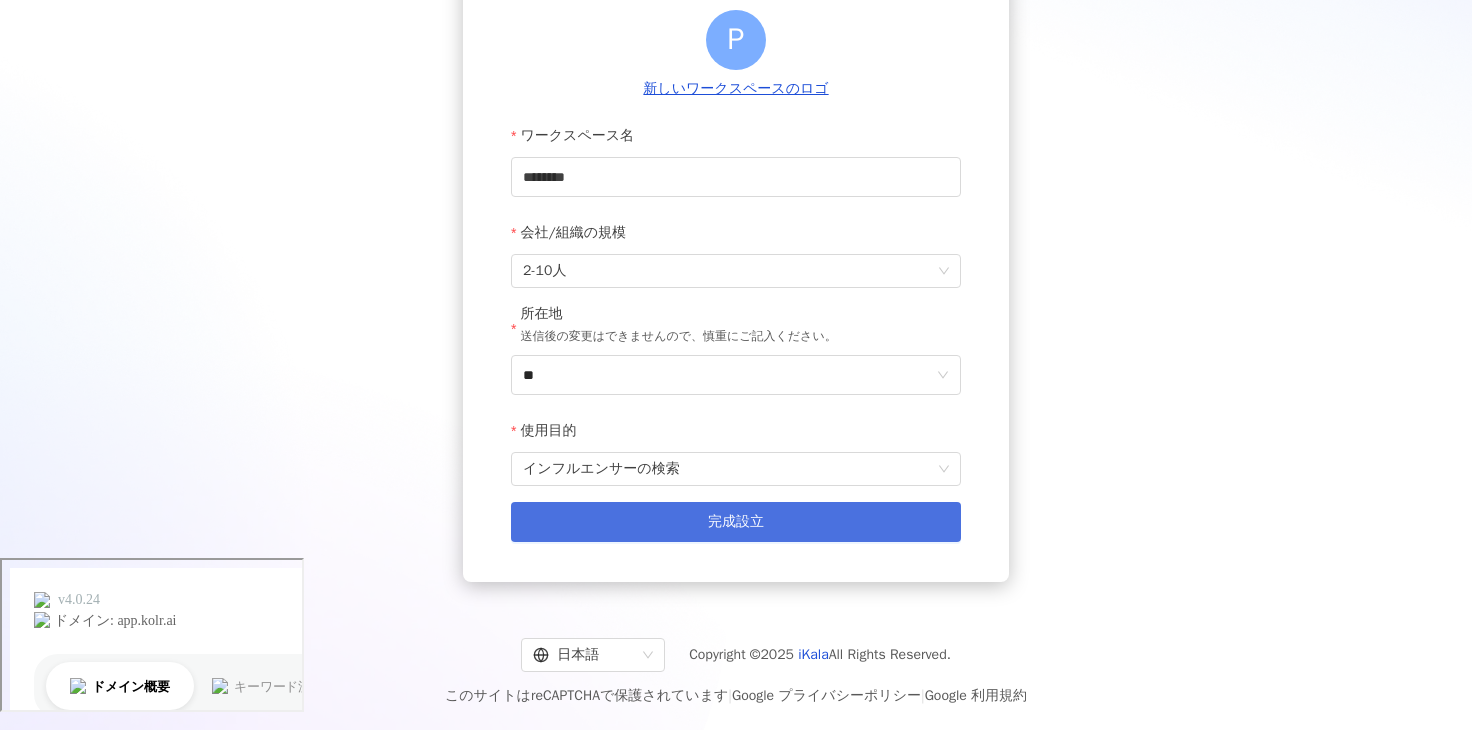 click on "完成設立" at bounding box center [736, 522] 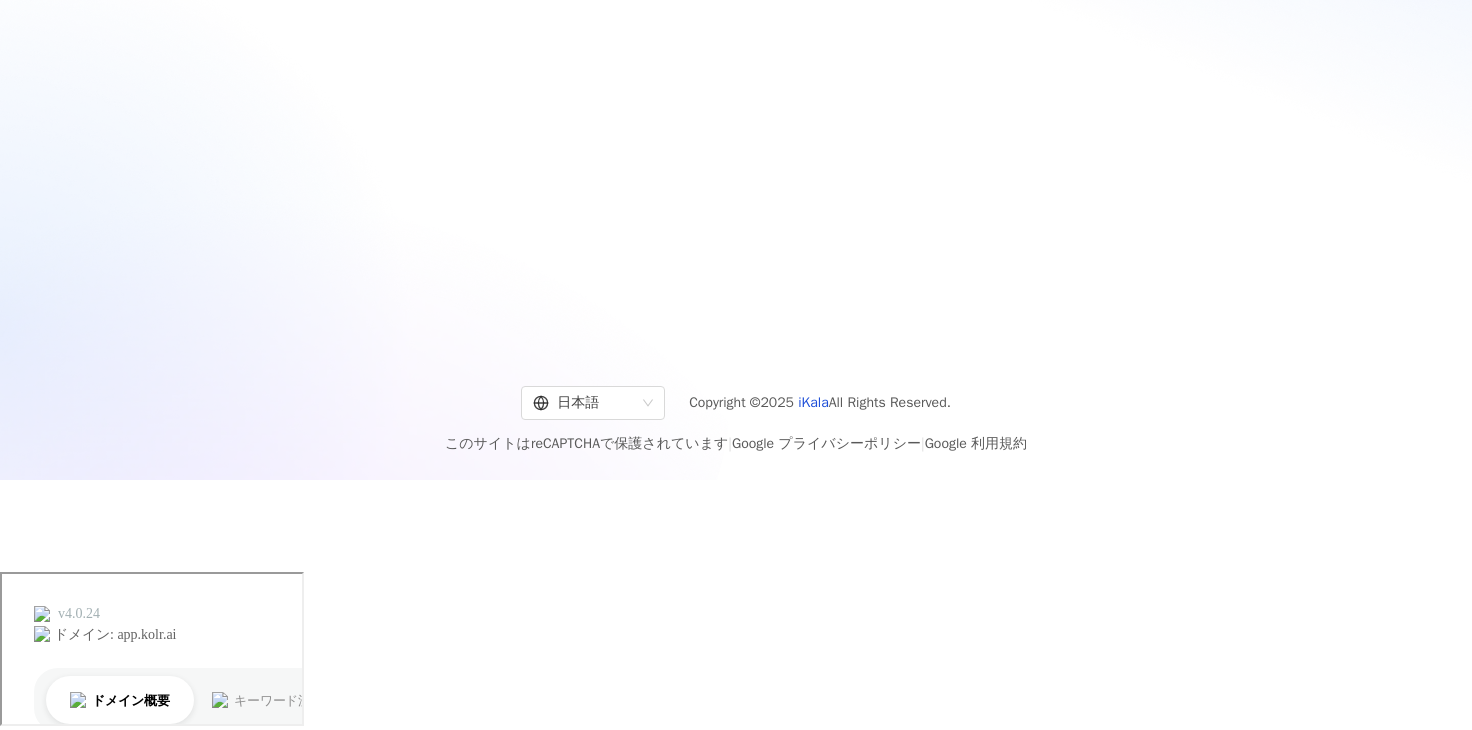 scroll, scrollTop: 92, scrollLeft: 0, axis: vertical 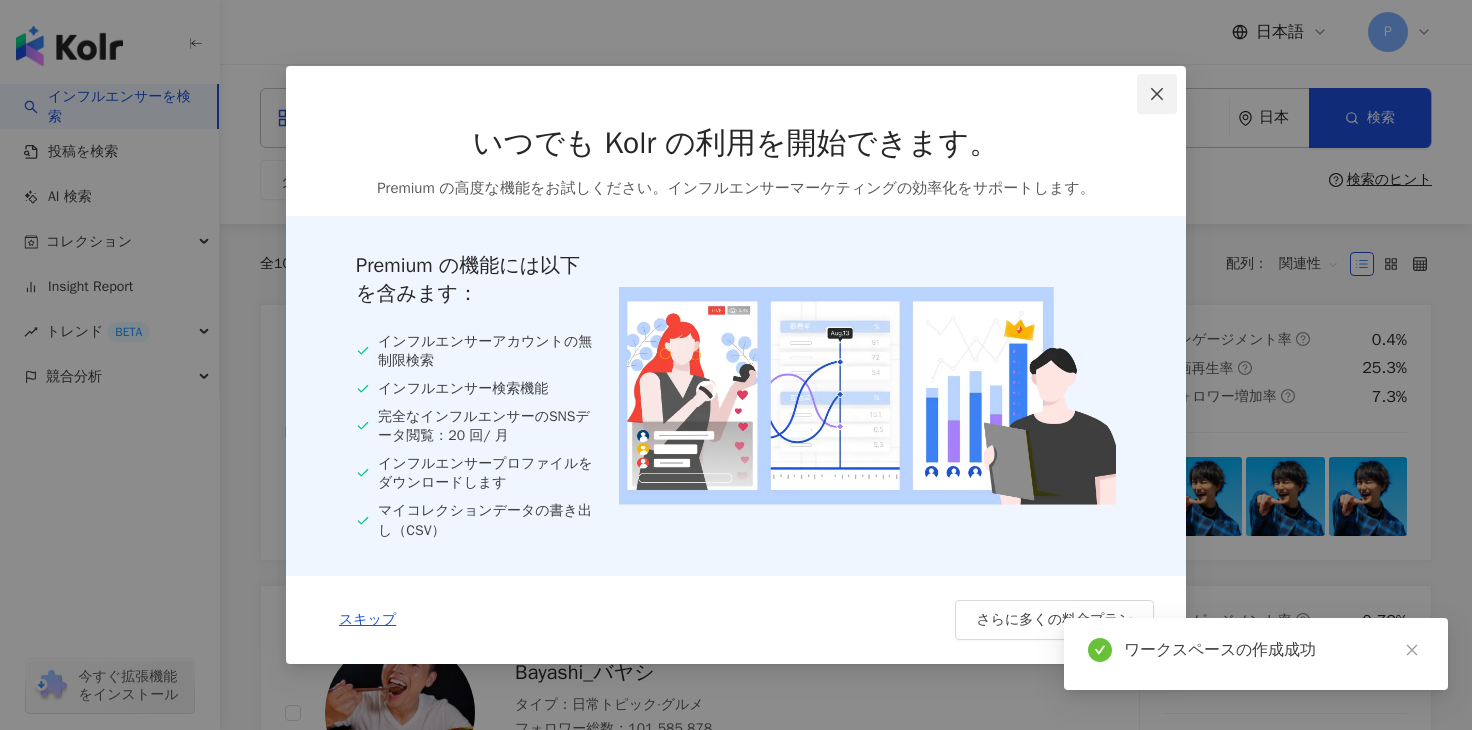 click at bounding box center (1157, 94) 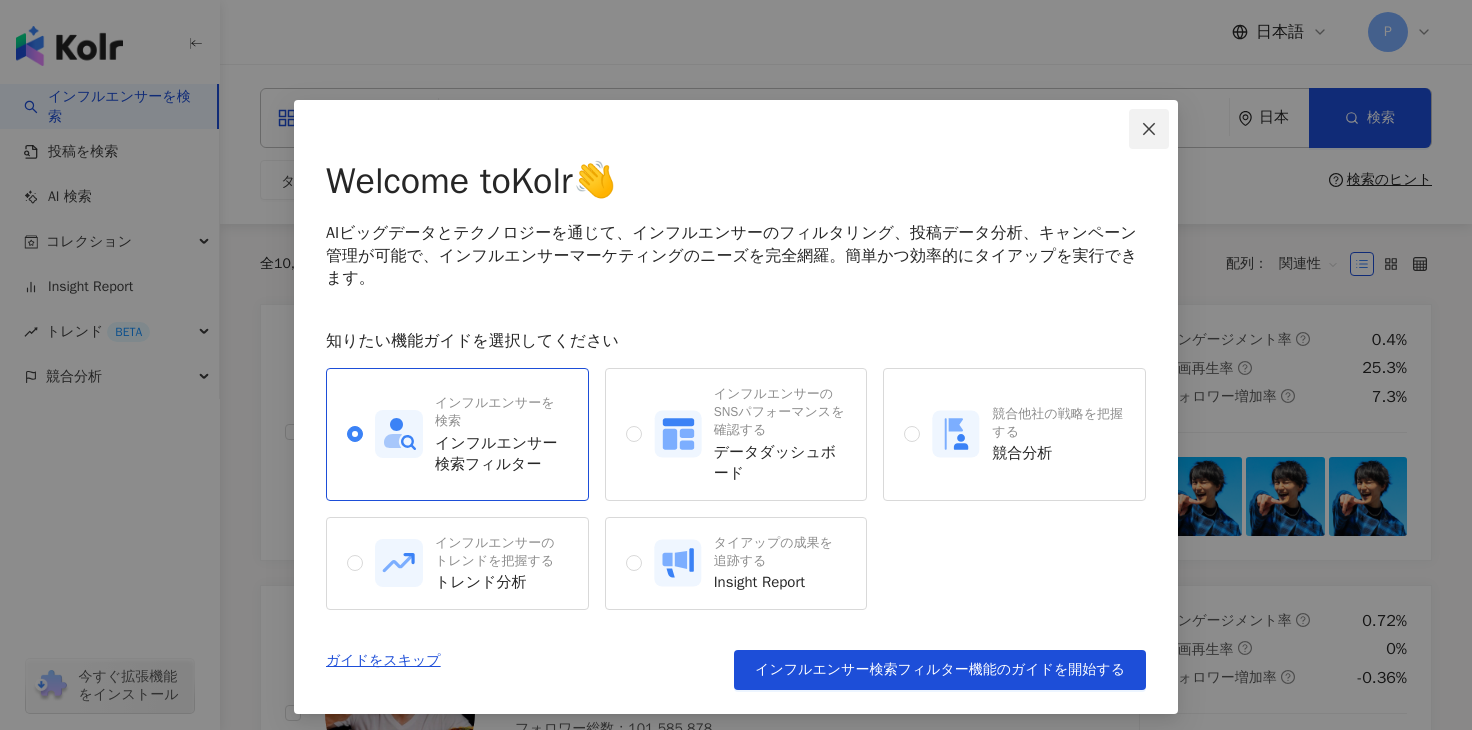 click at bounding box center [1149, 129] 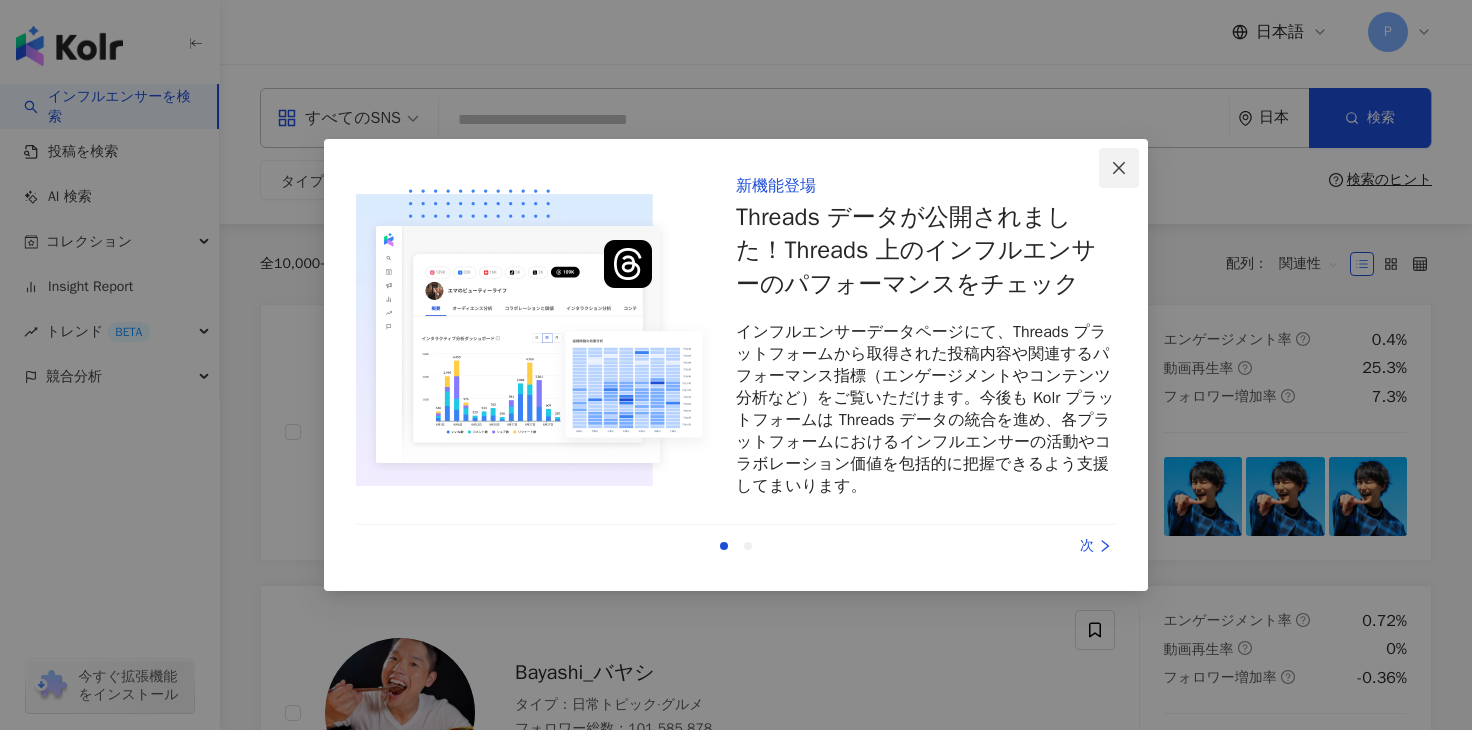 click 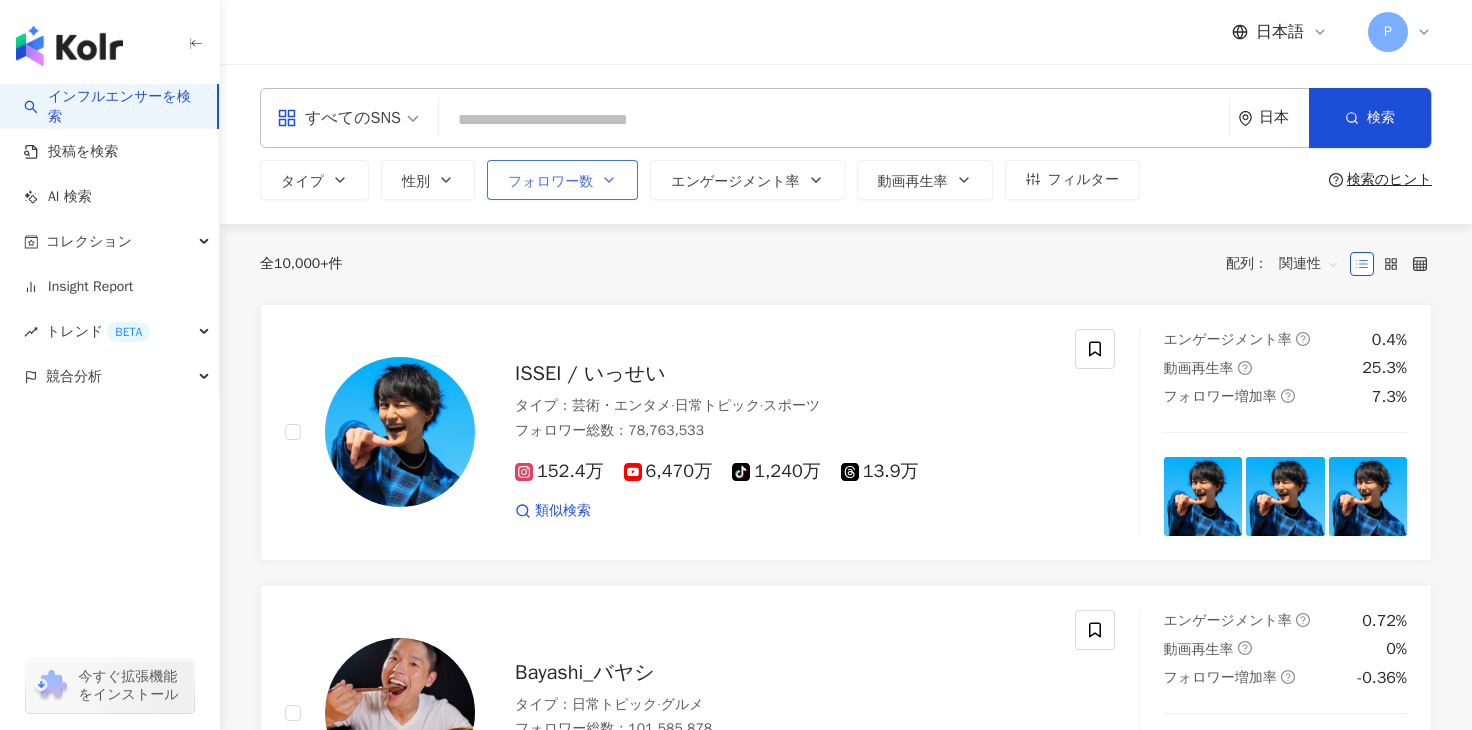 click 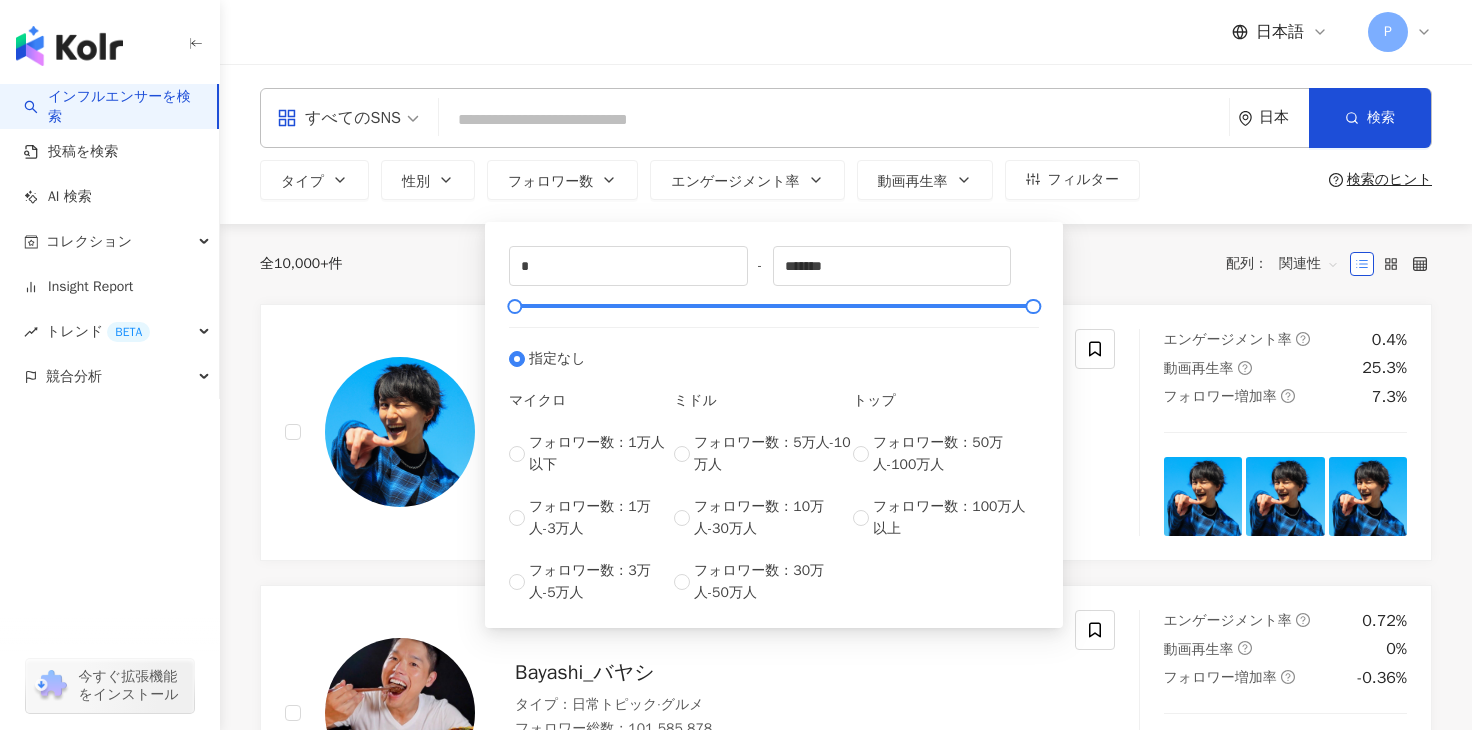 click on "日本語 P" at bounding box center [846, 32] 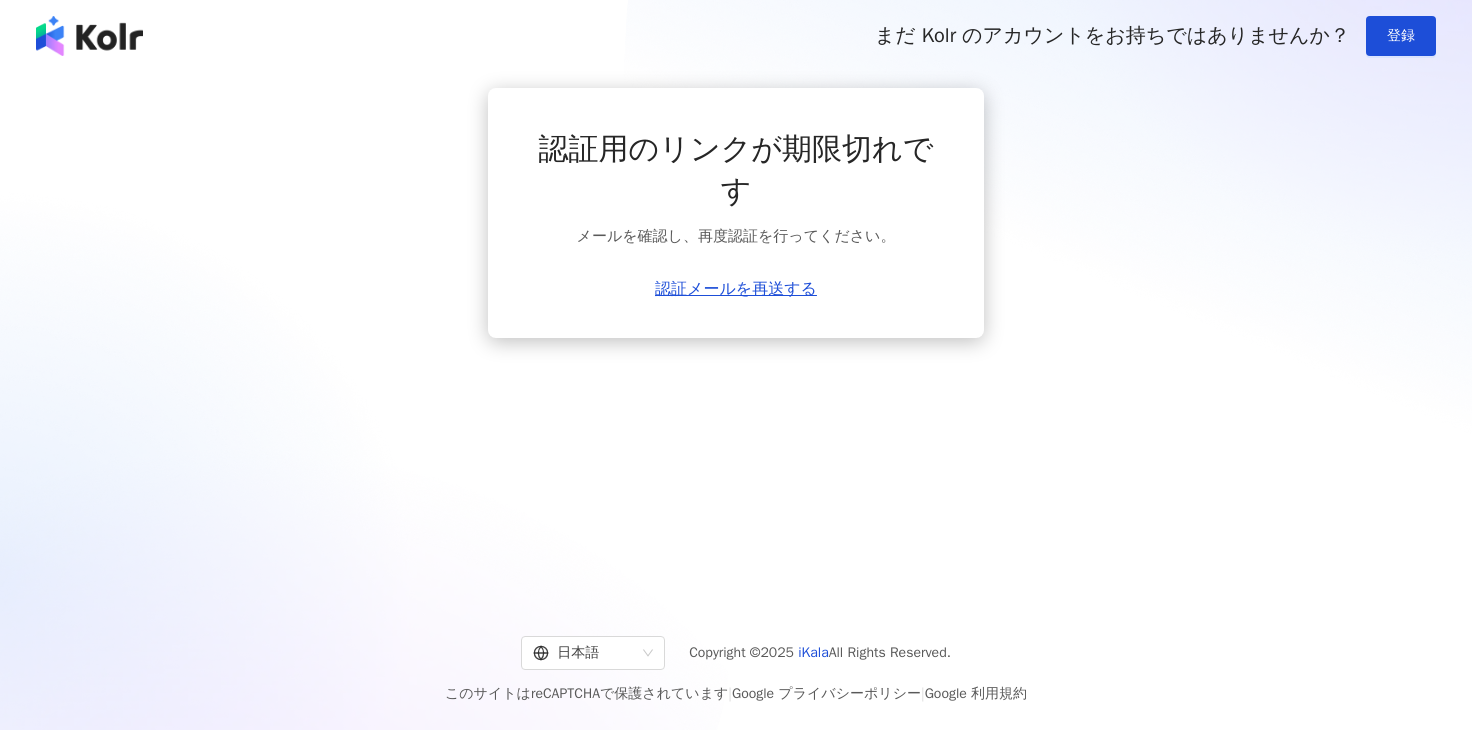 scroll, scrollTop: 0, scrollLeft: 0, axis: both 